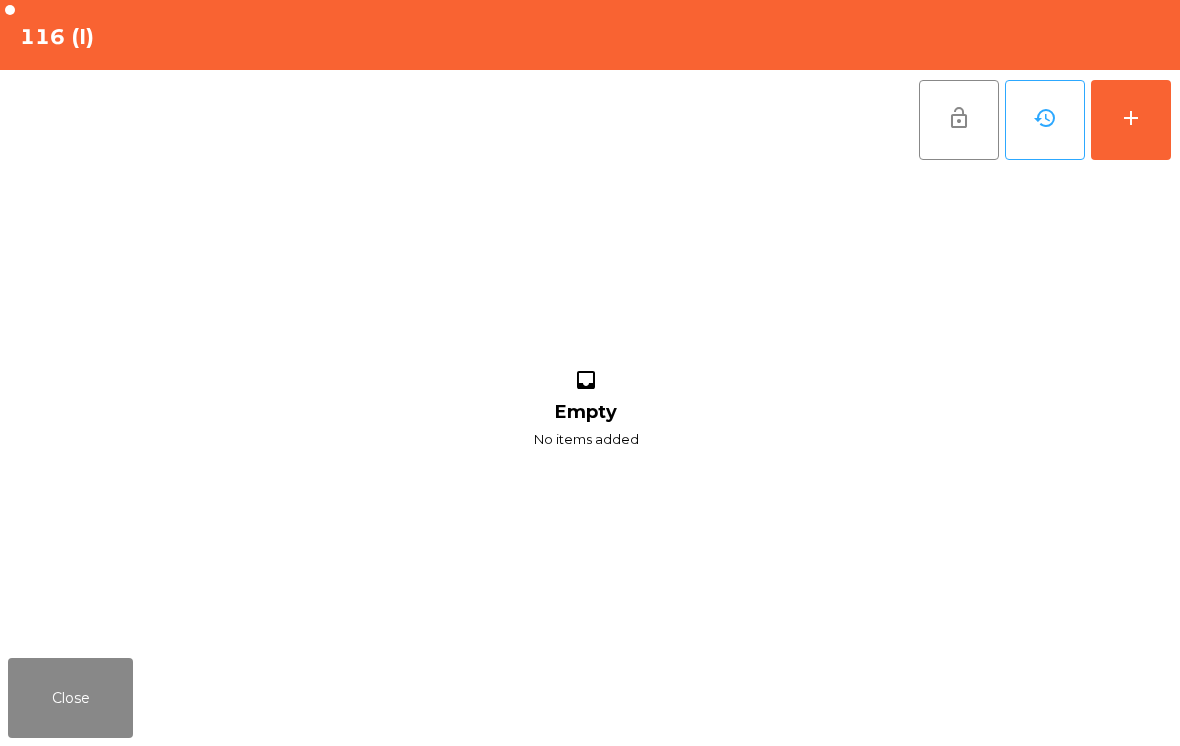 click on "add" 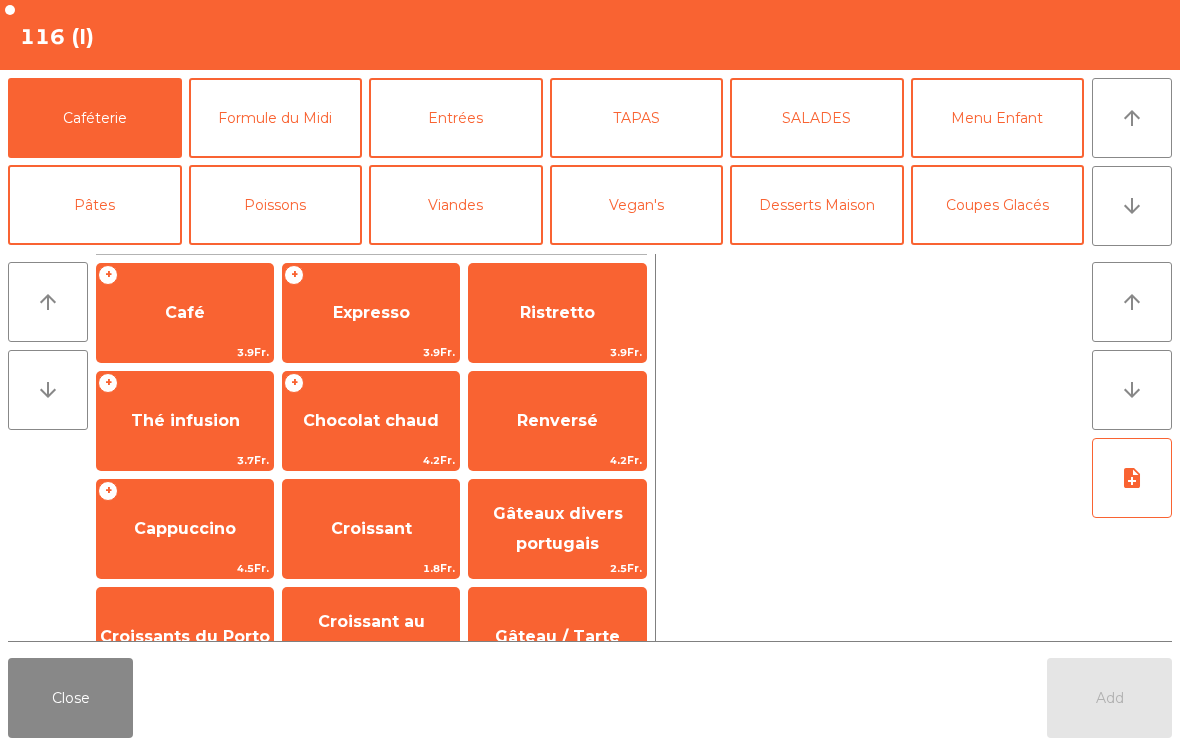 click on "arrow_downward" 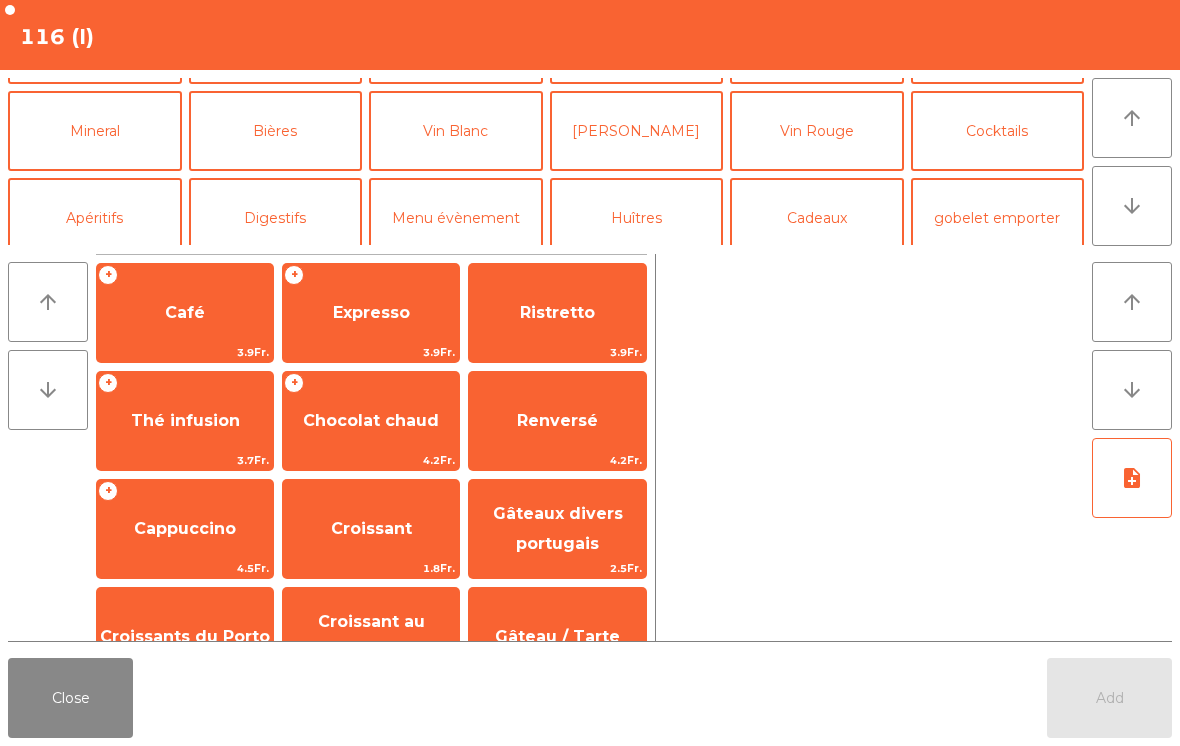 scroll, scrollTop: 174, scrollLeft: 0, axis: vertical 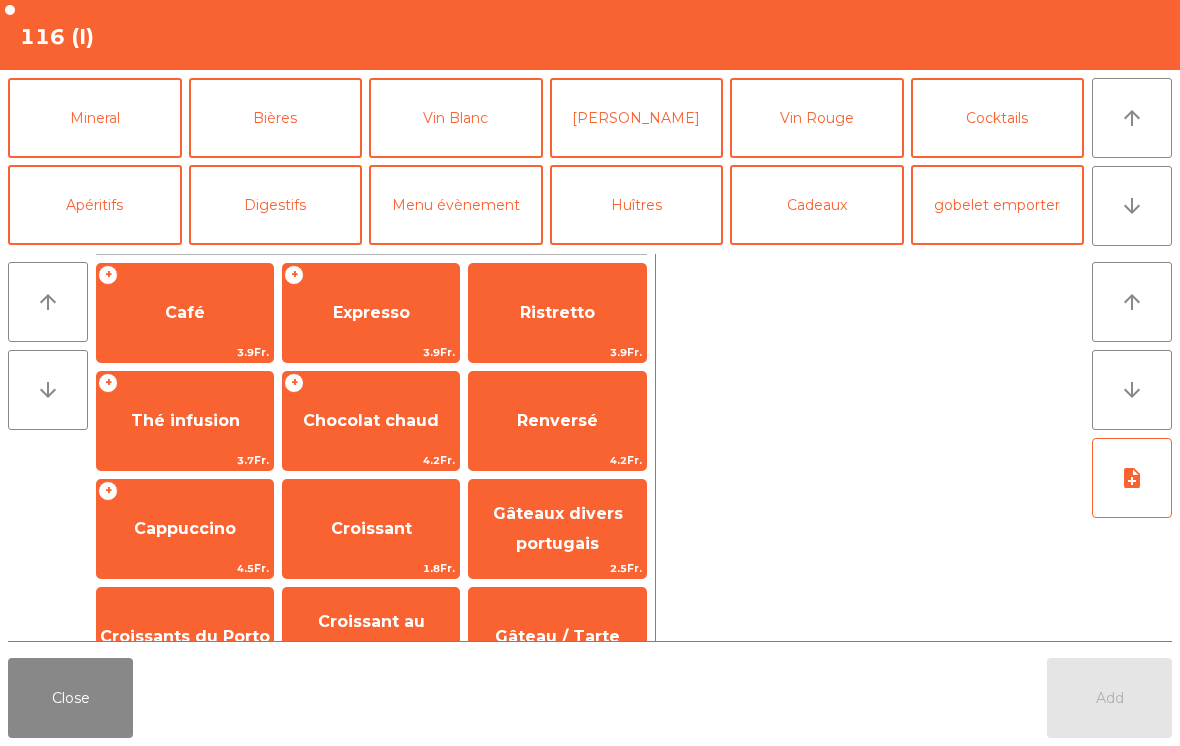 click on "Vin Blanc" 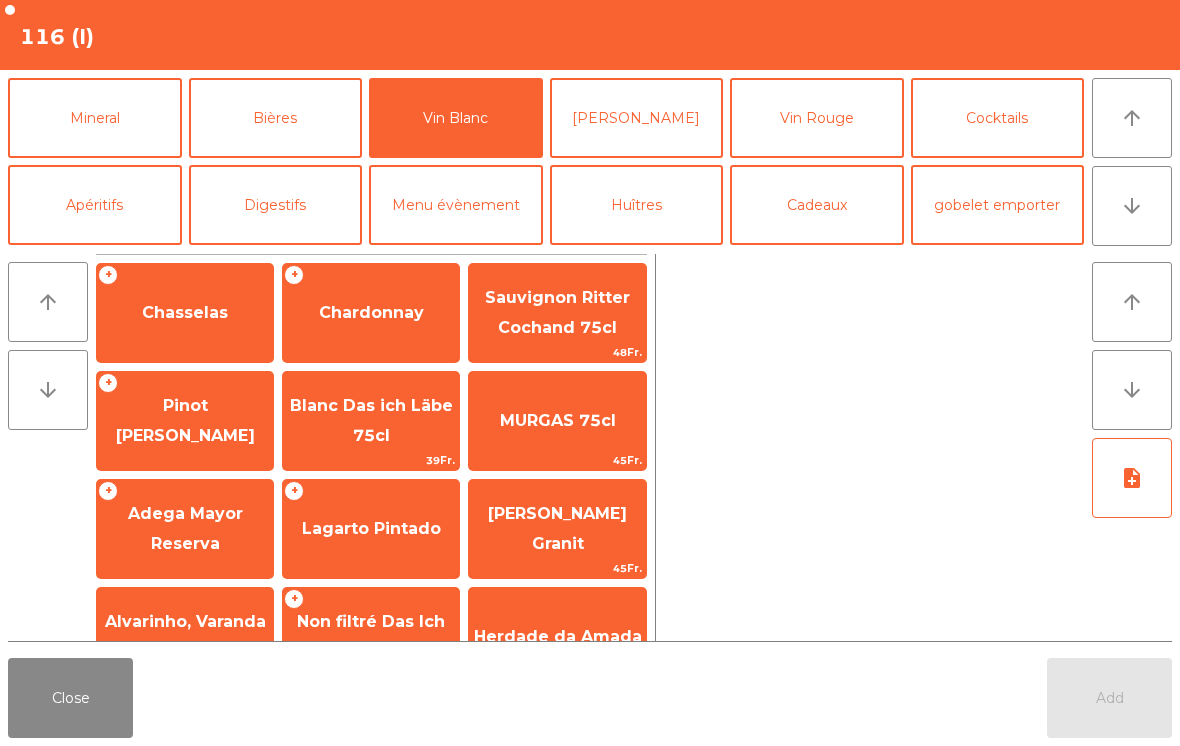 click on "+   Chasselas" 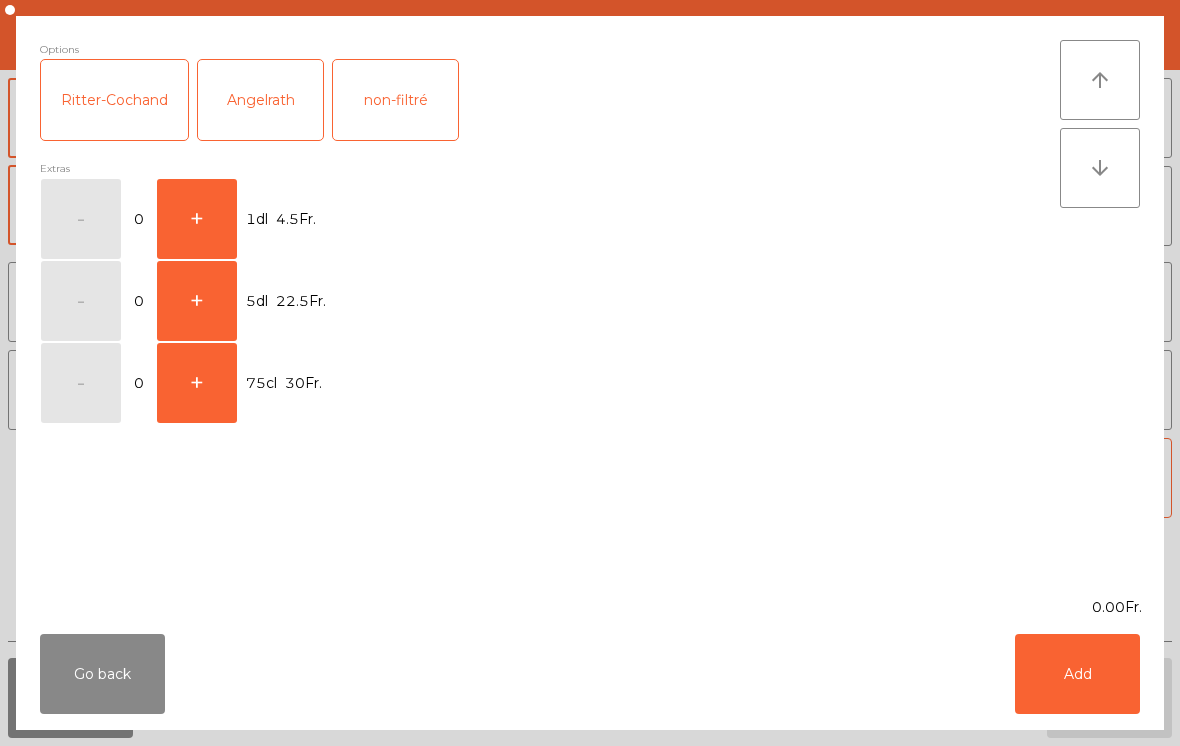 click on "+" 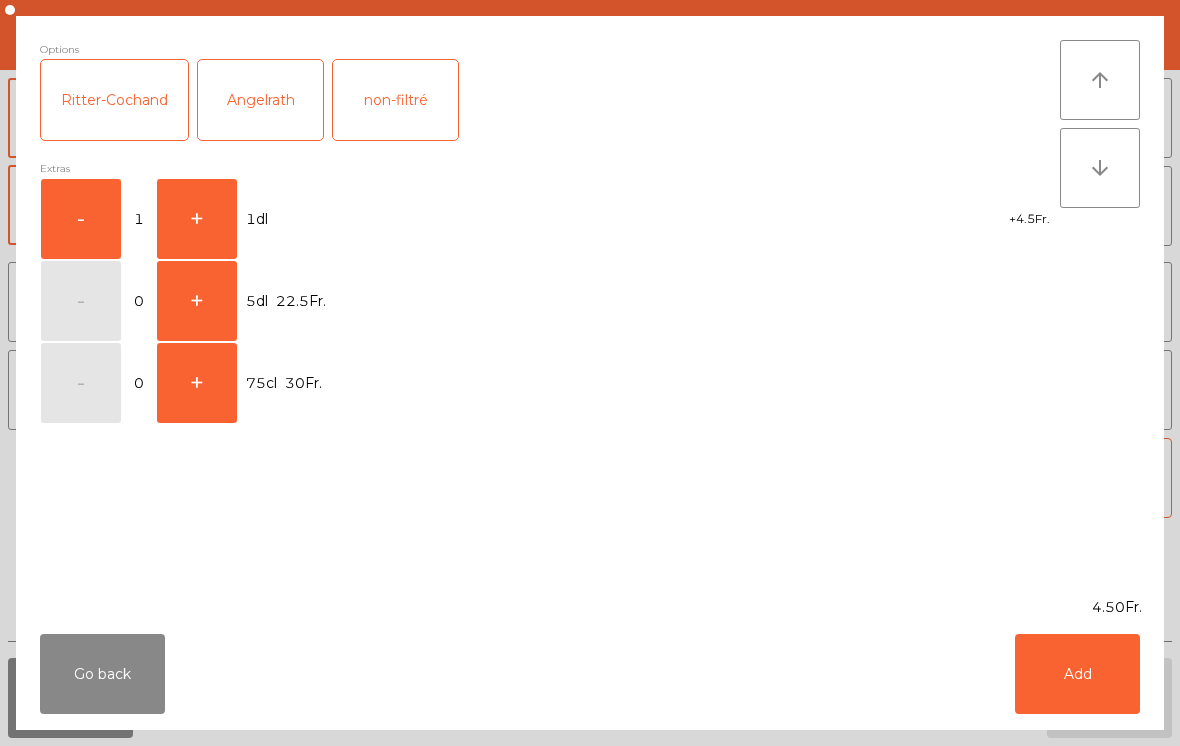 click on "Add" 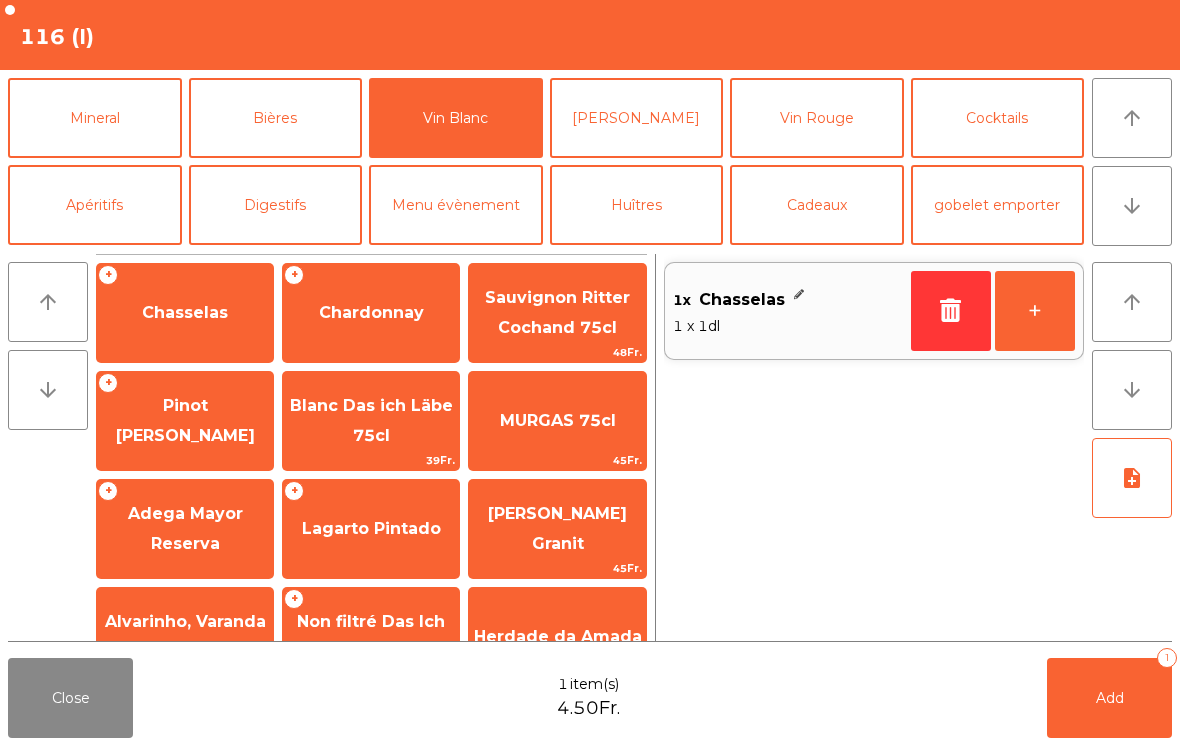 click on "+" 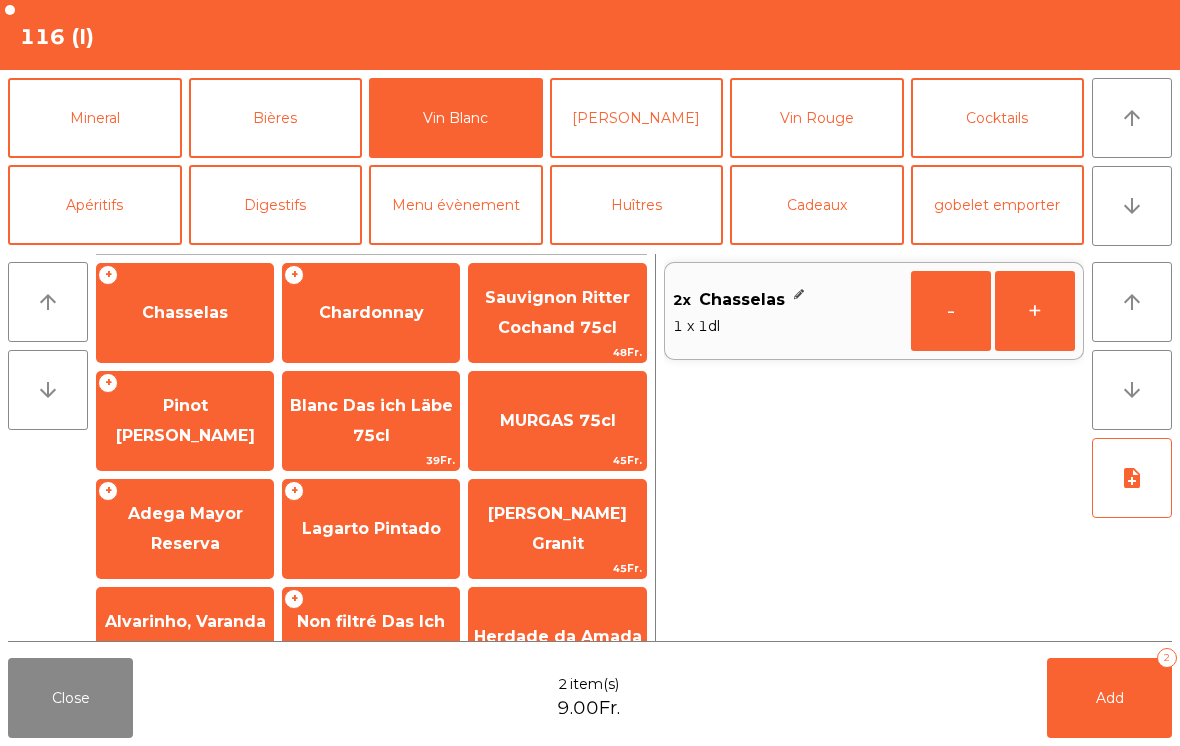 click on "+" 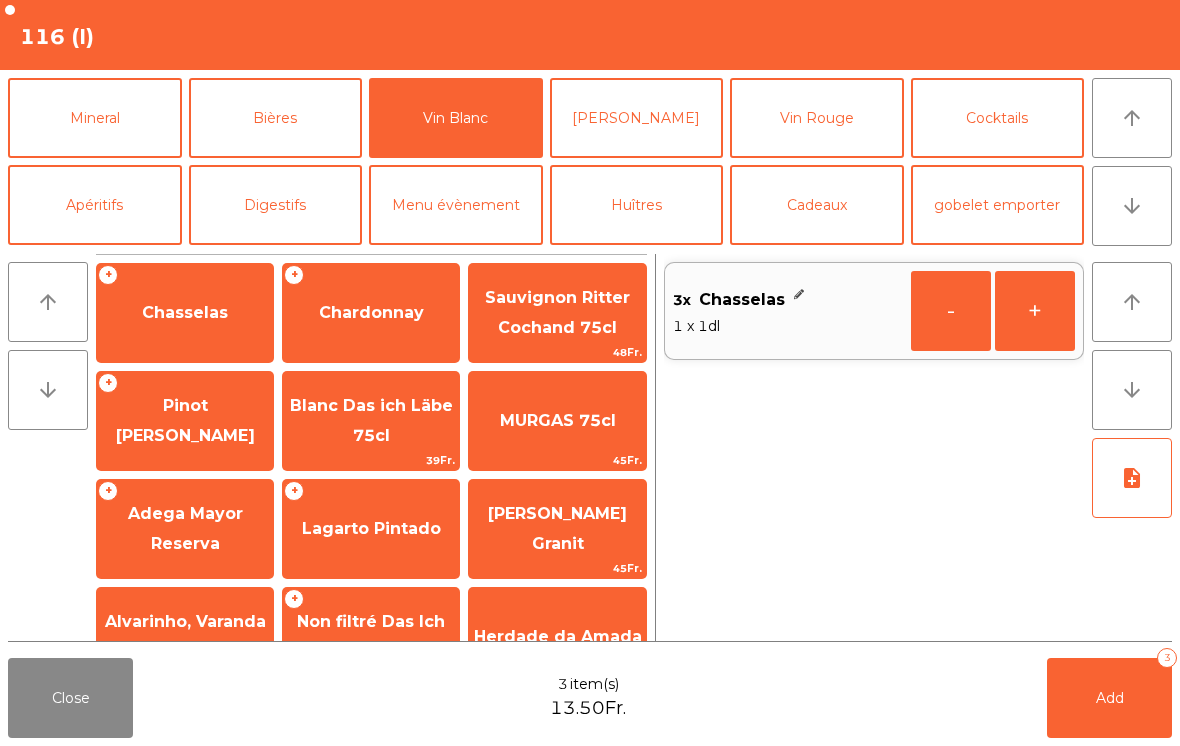 click on "Apéritifs" 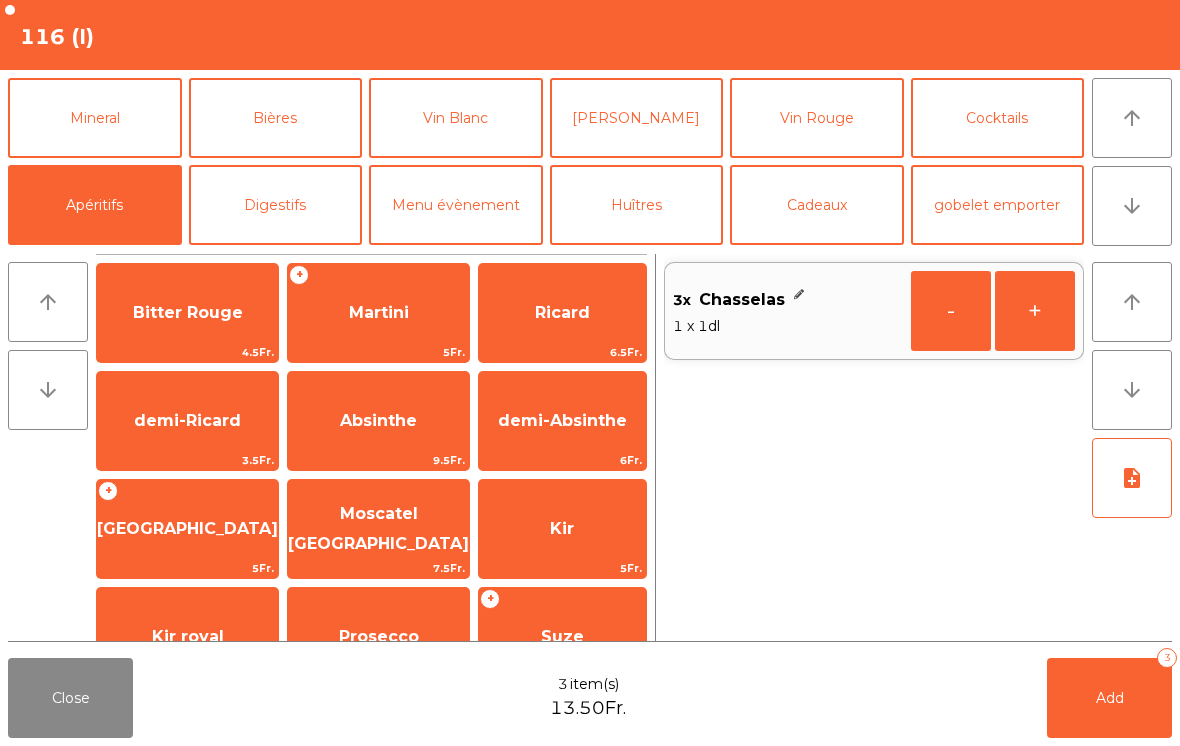 click on "Bitter Rouge" 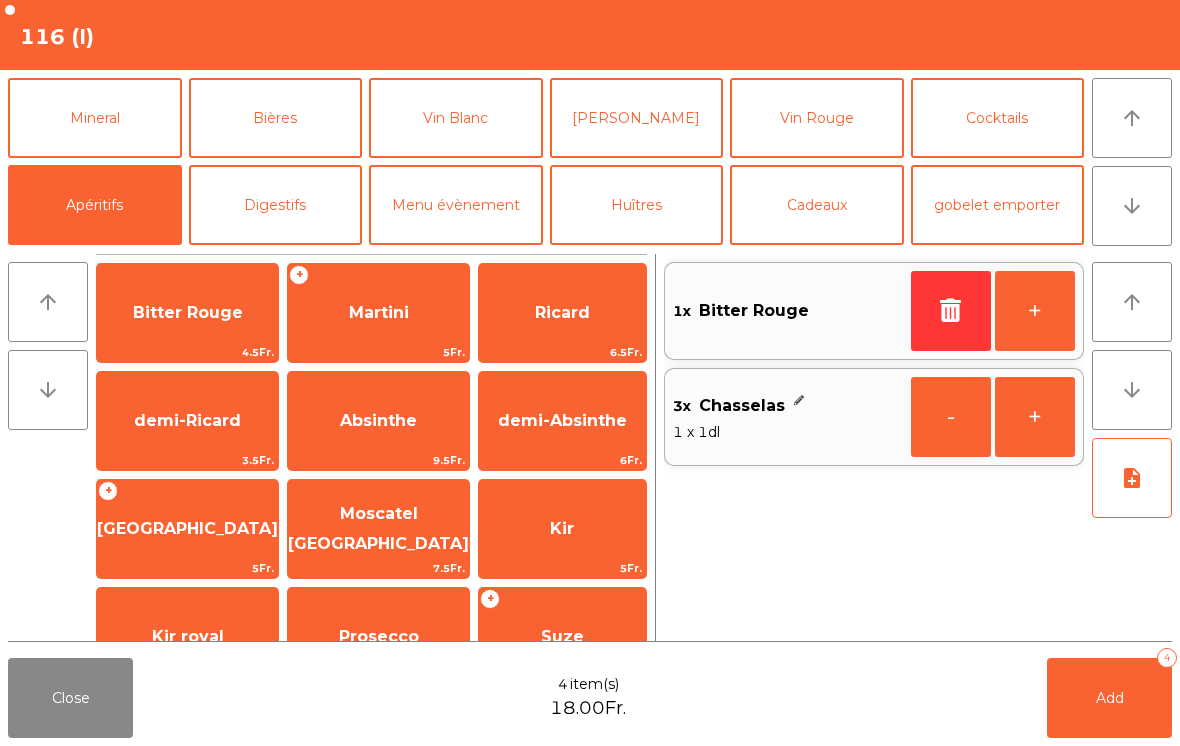 click on "+" 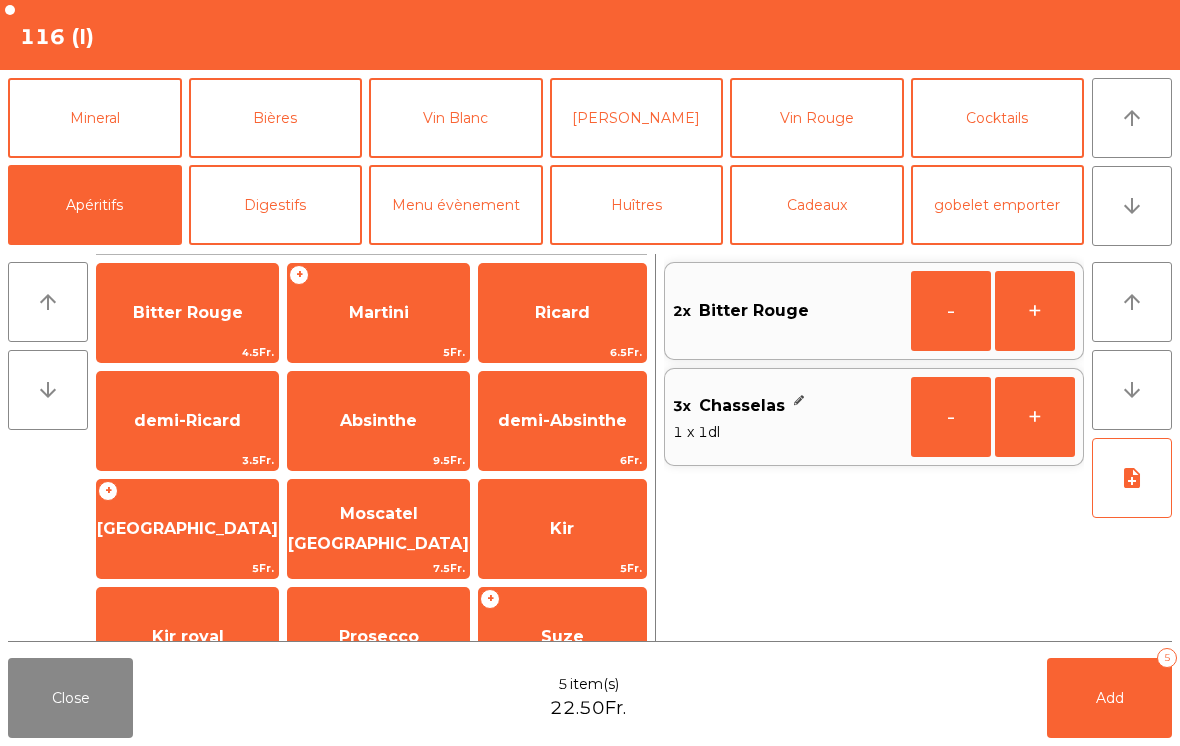 click on "Add" 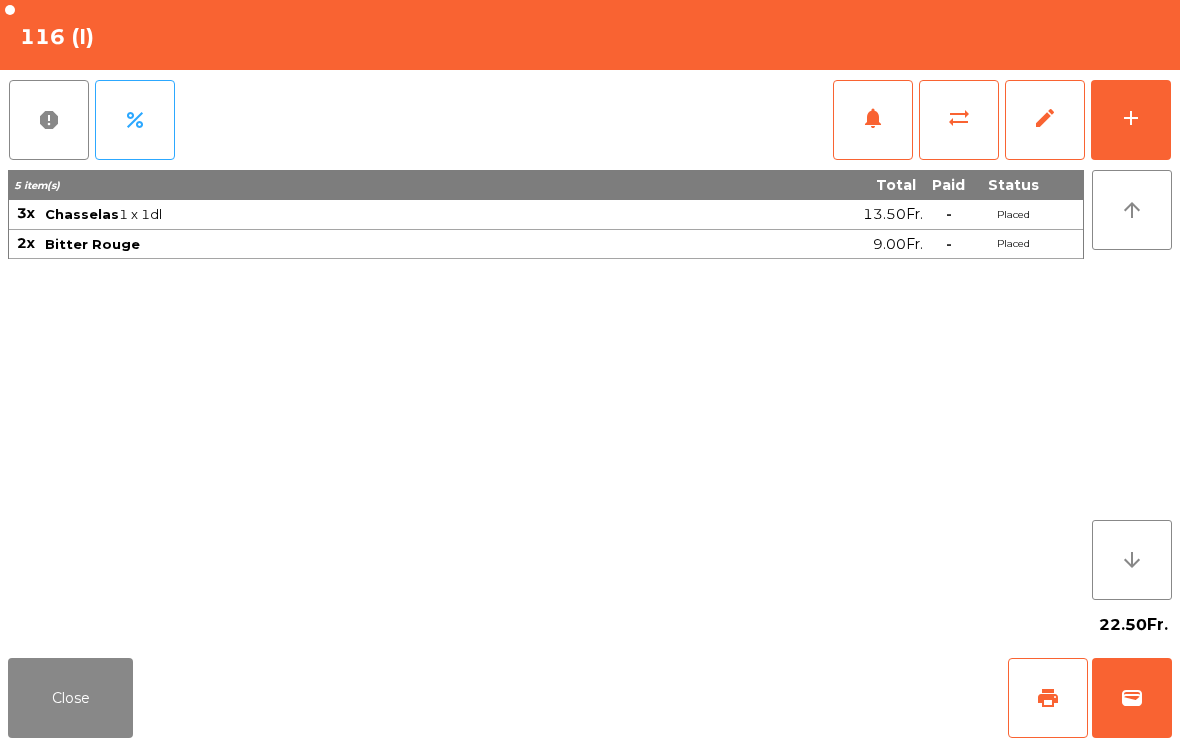 click on "22.50Fr." 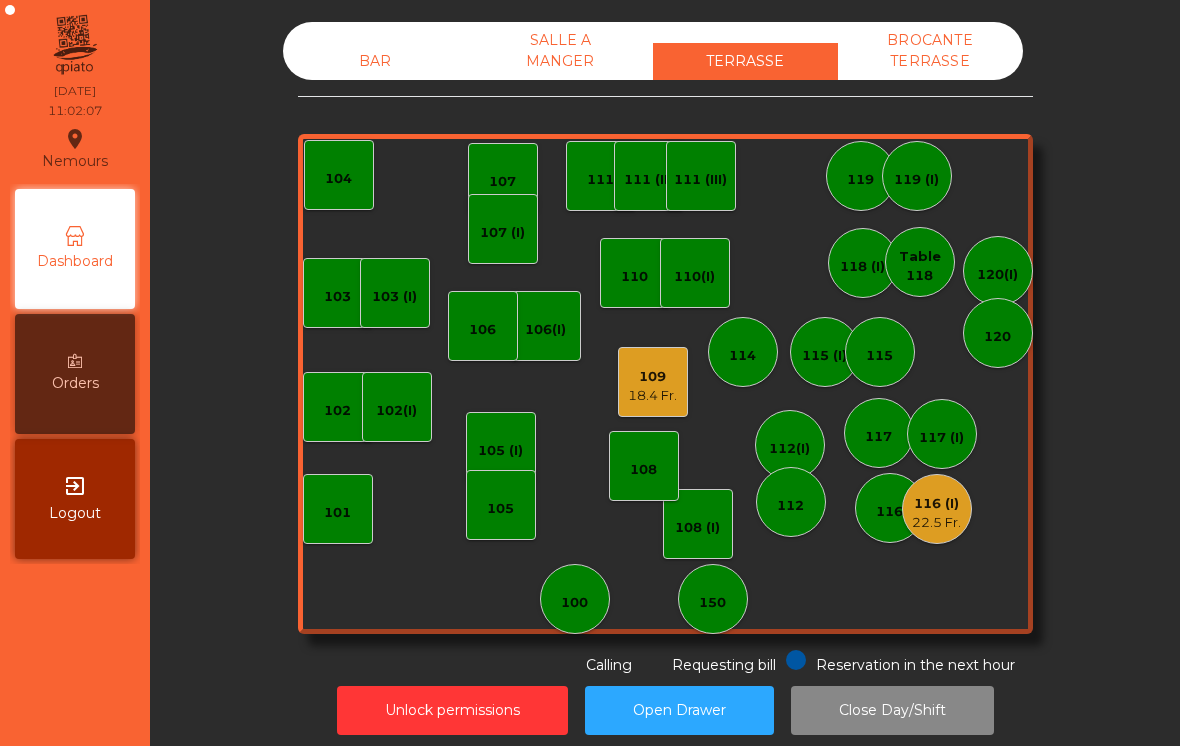 click on "112" 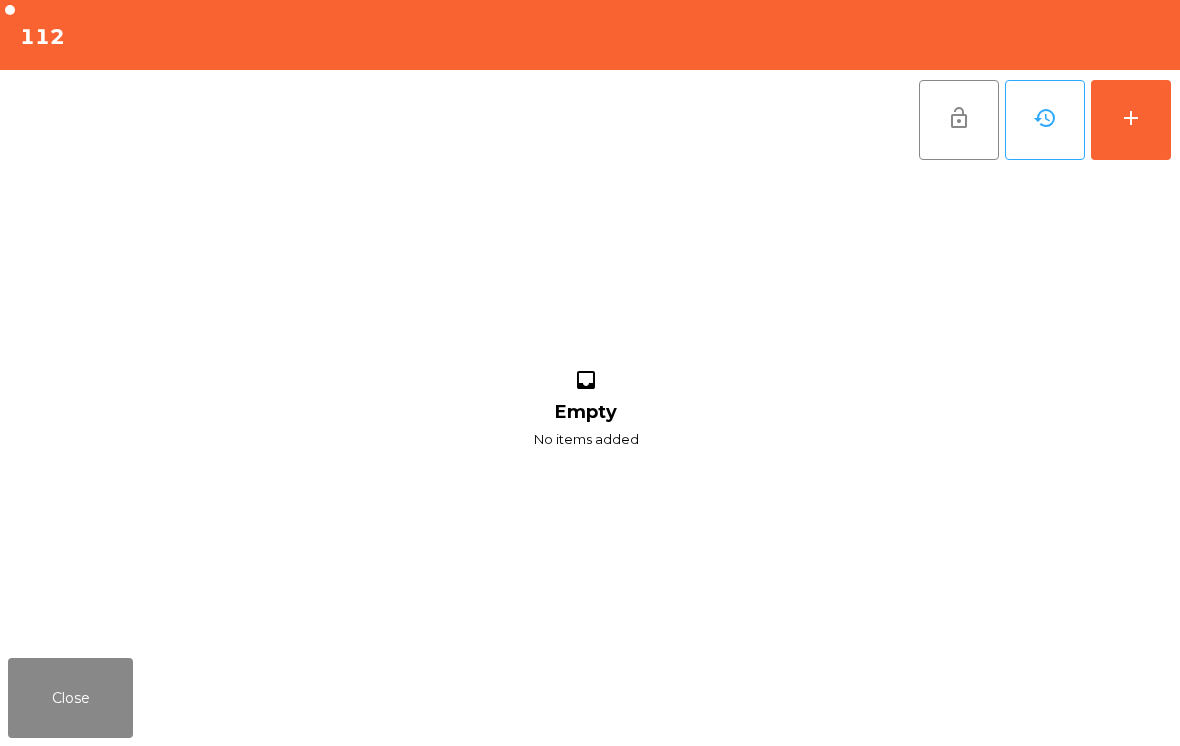 click on "Close" 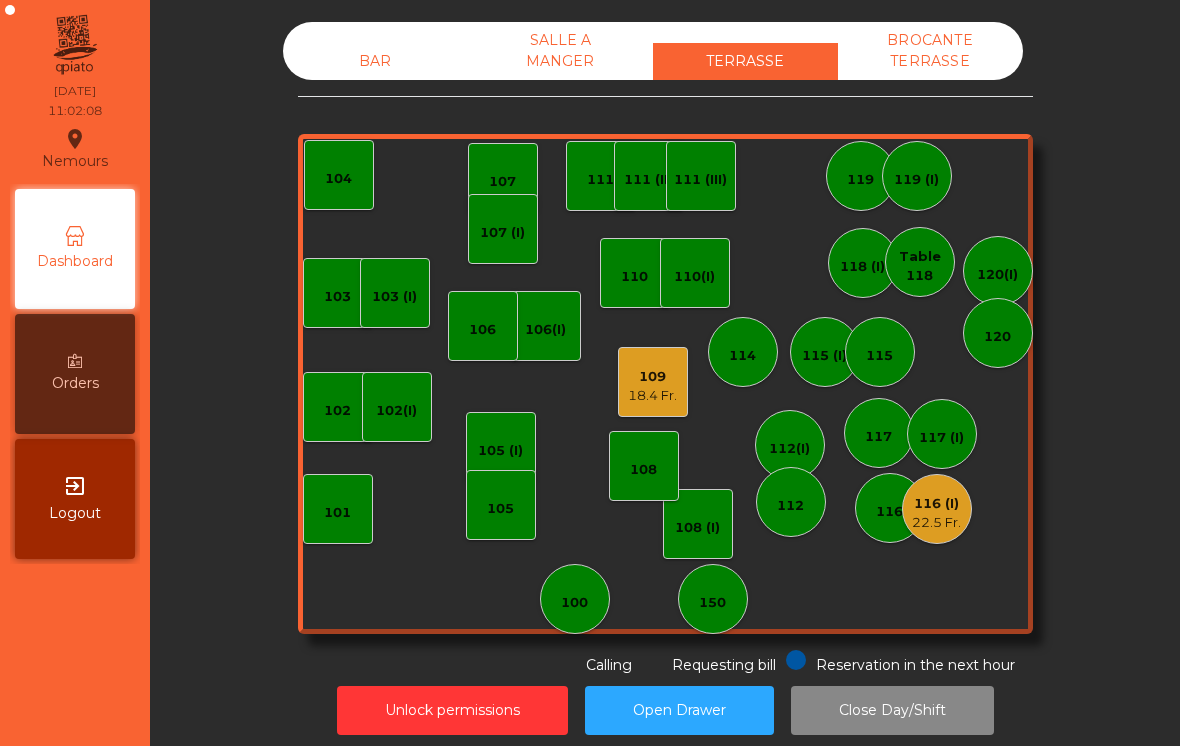 click on "108 (I)" 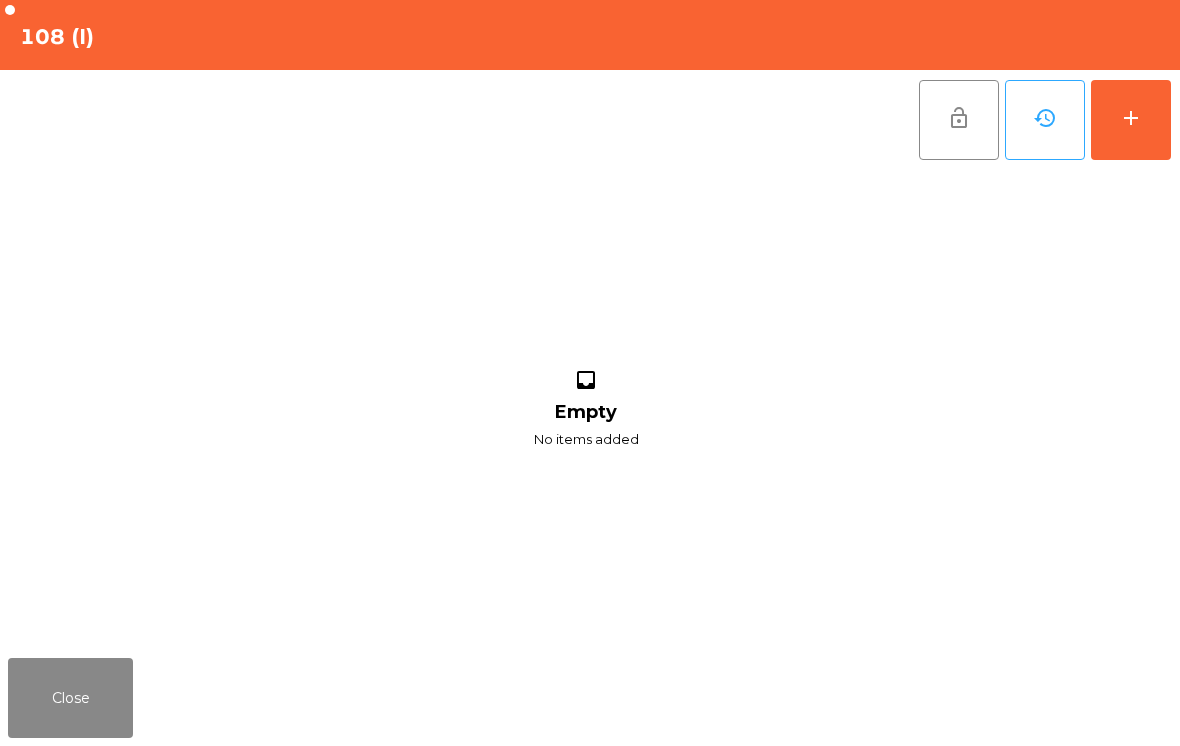 click on "add" 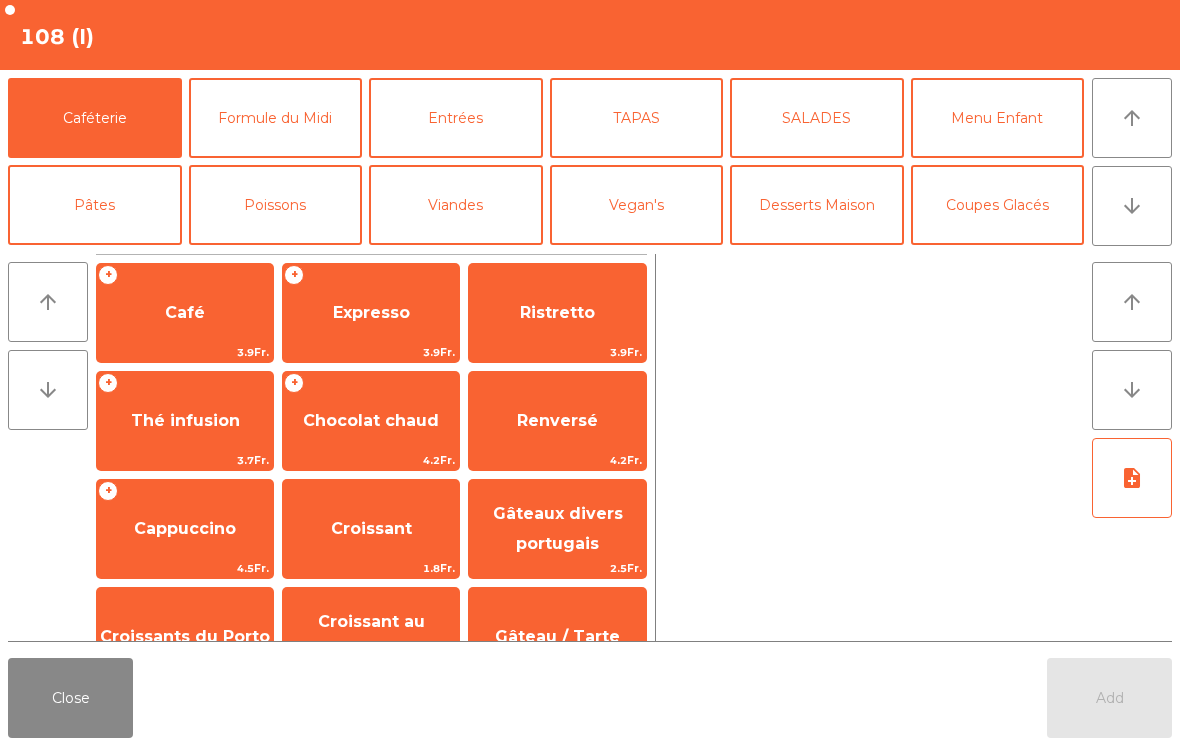 click on "arrow_downward" 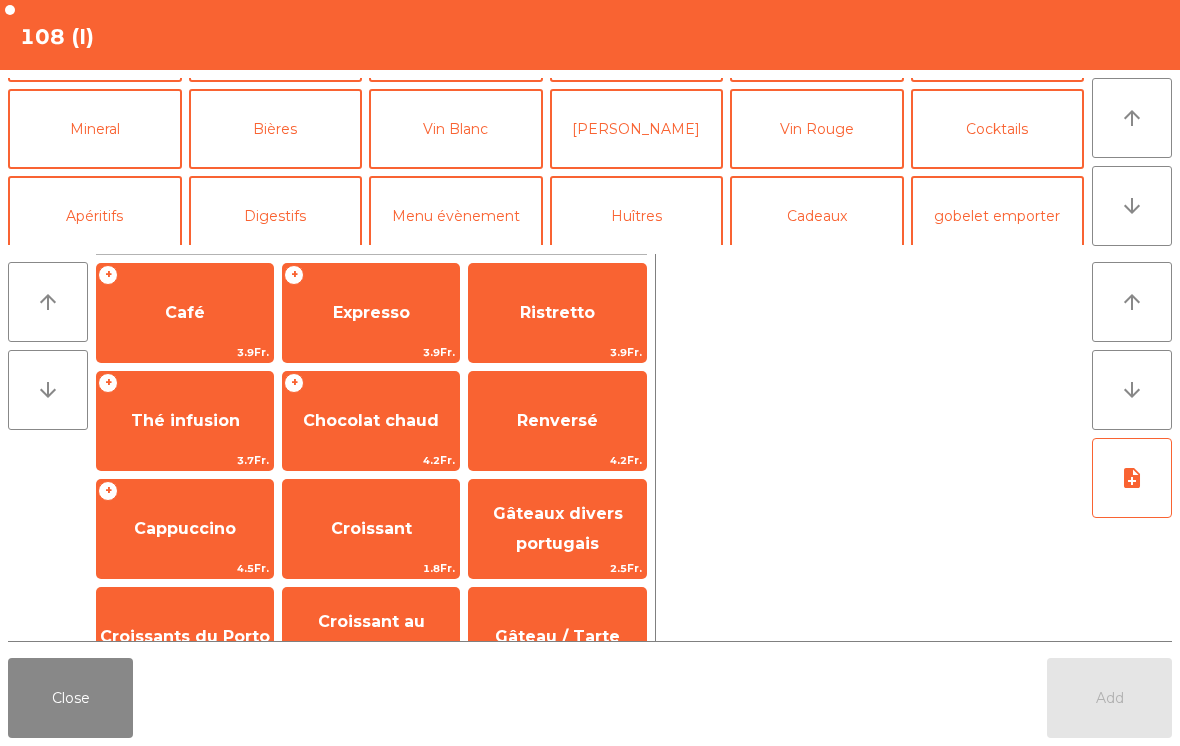 scroll, scrollTop: 174, scrollLeft: 0, axis: vertical 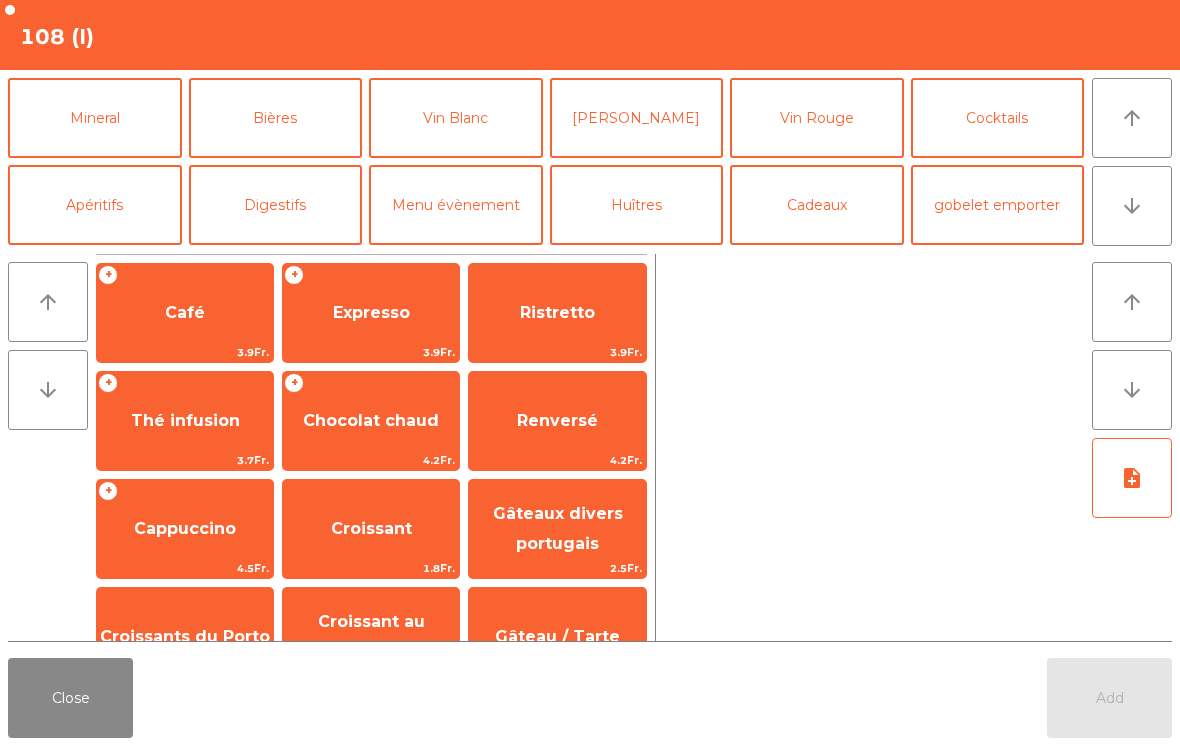 click on "Mineral" 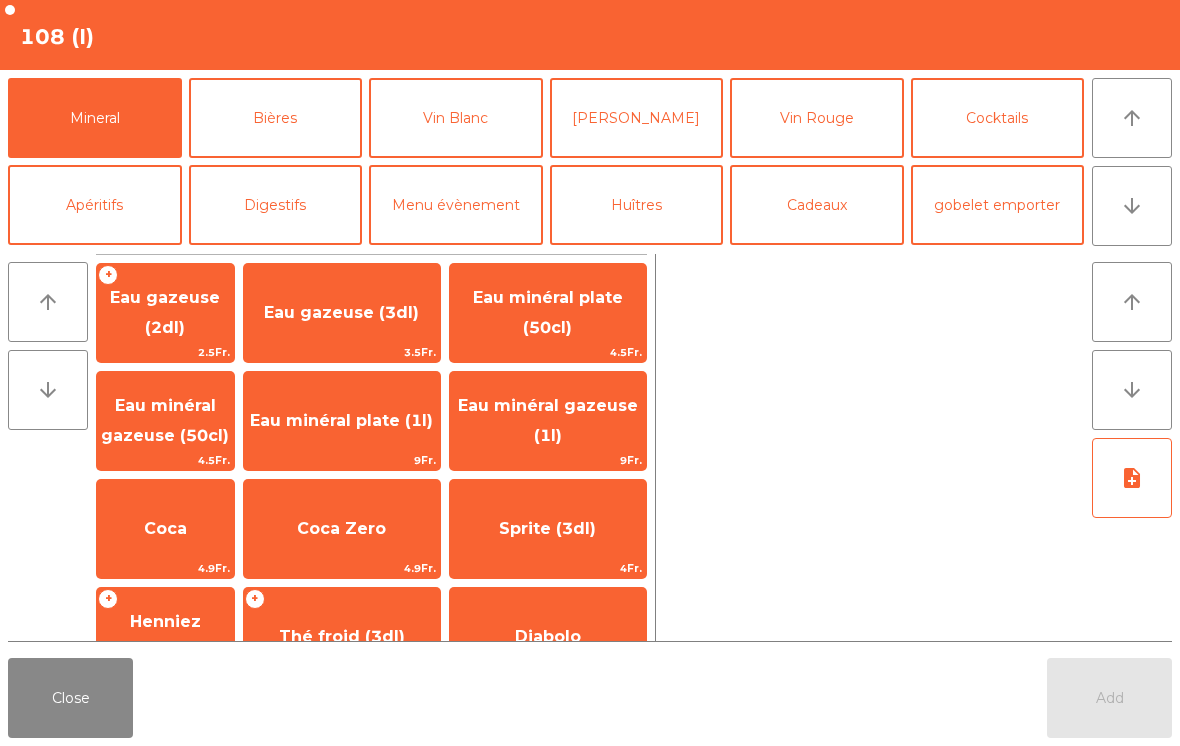 click on "Eau minéral plate (50cl)" 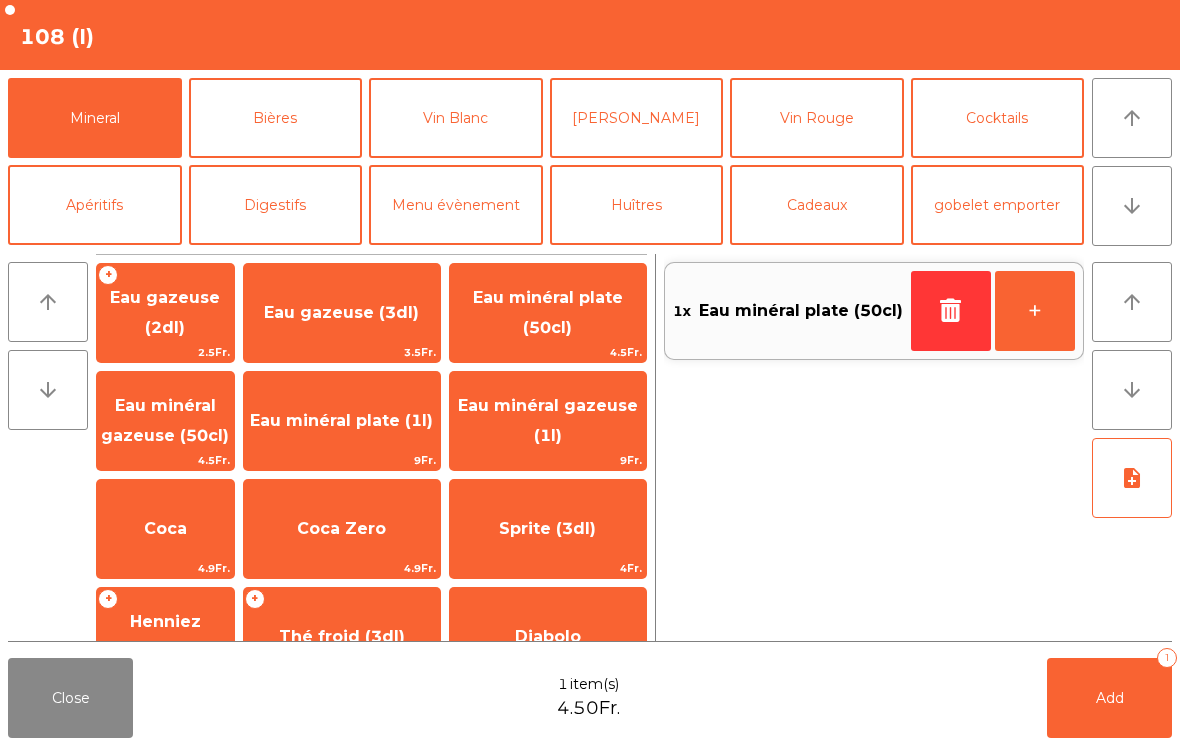 click 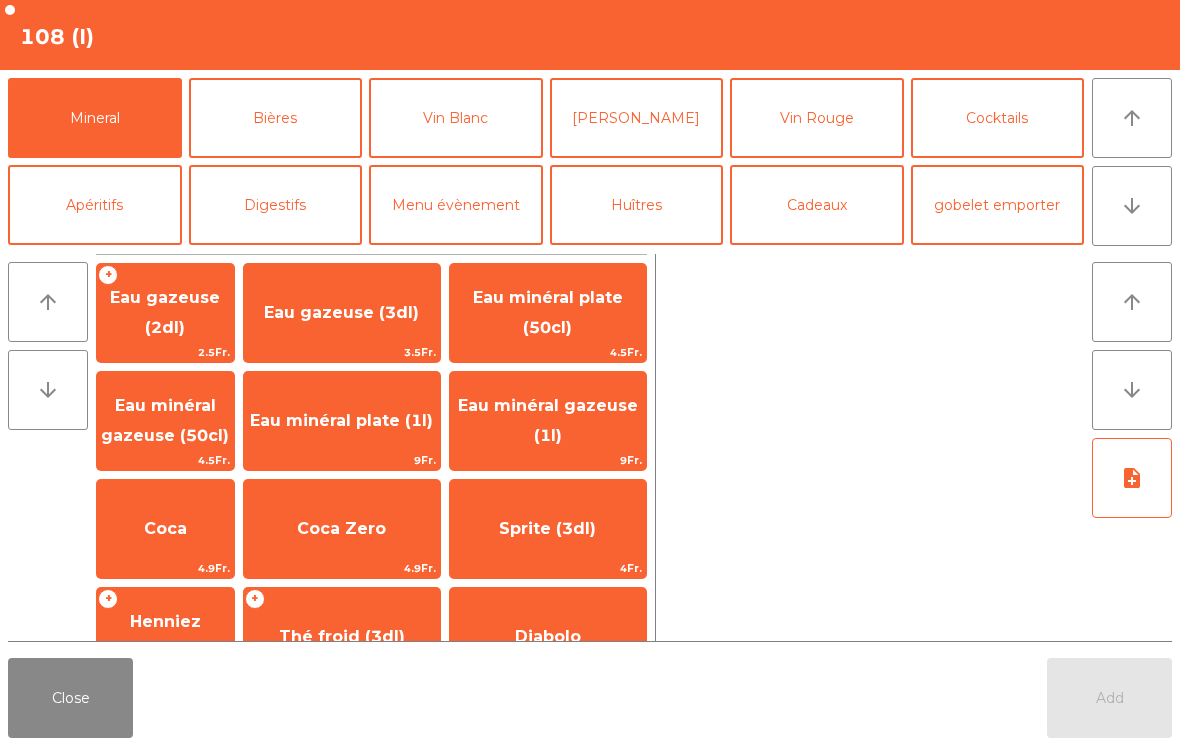 click on "Eau minéral gazeuse (50cl)" 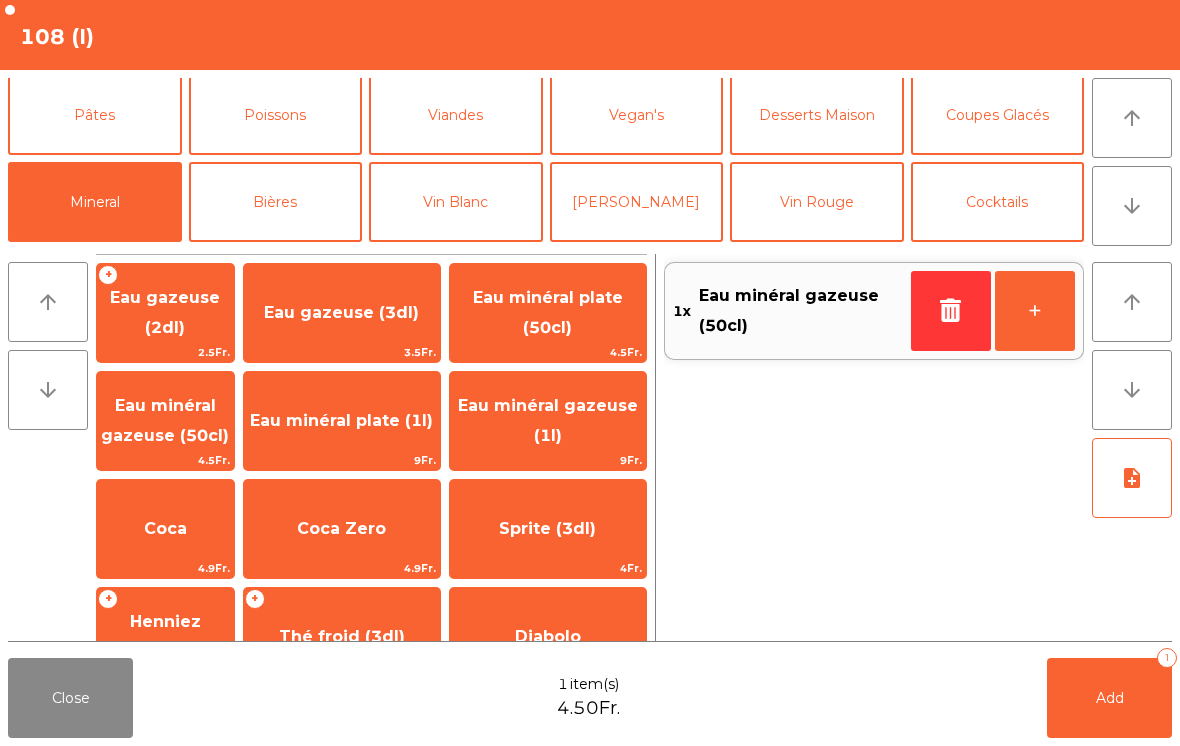 scroll, scrollTop: 8, scrollLeft: 0, axis: vertical 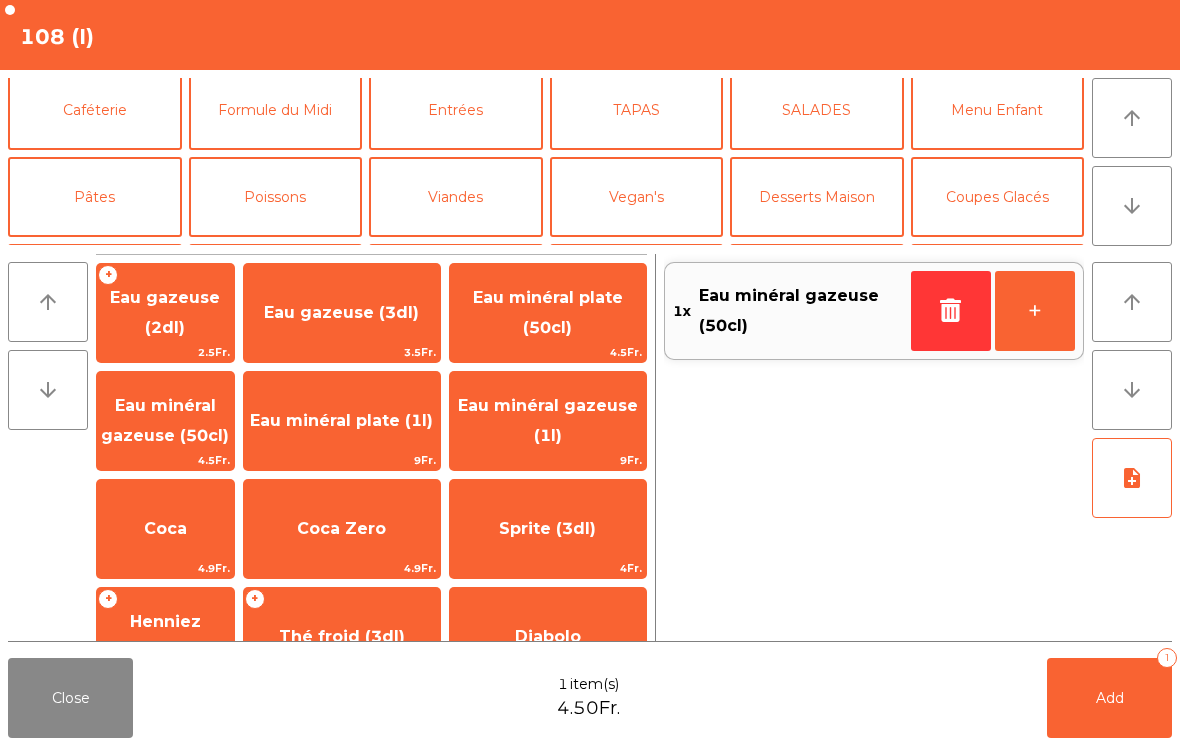 click on "Caféterie" 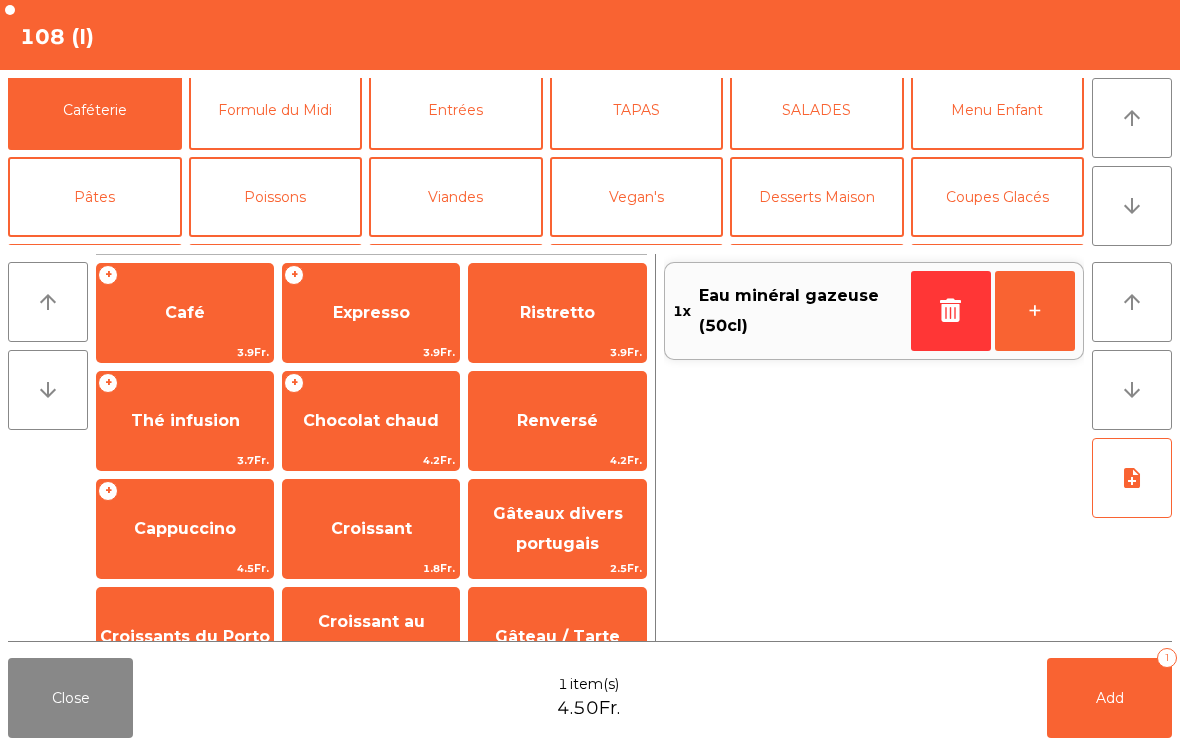 click on "+   Cappuccino   4.5Fr." 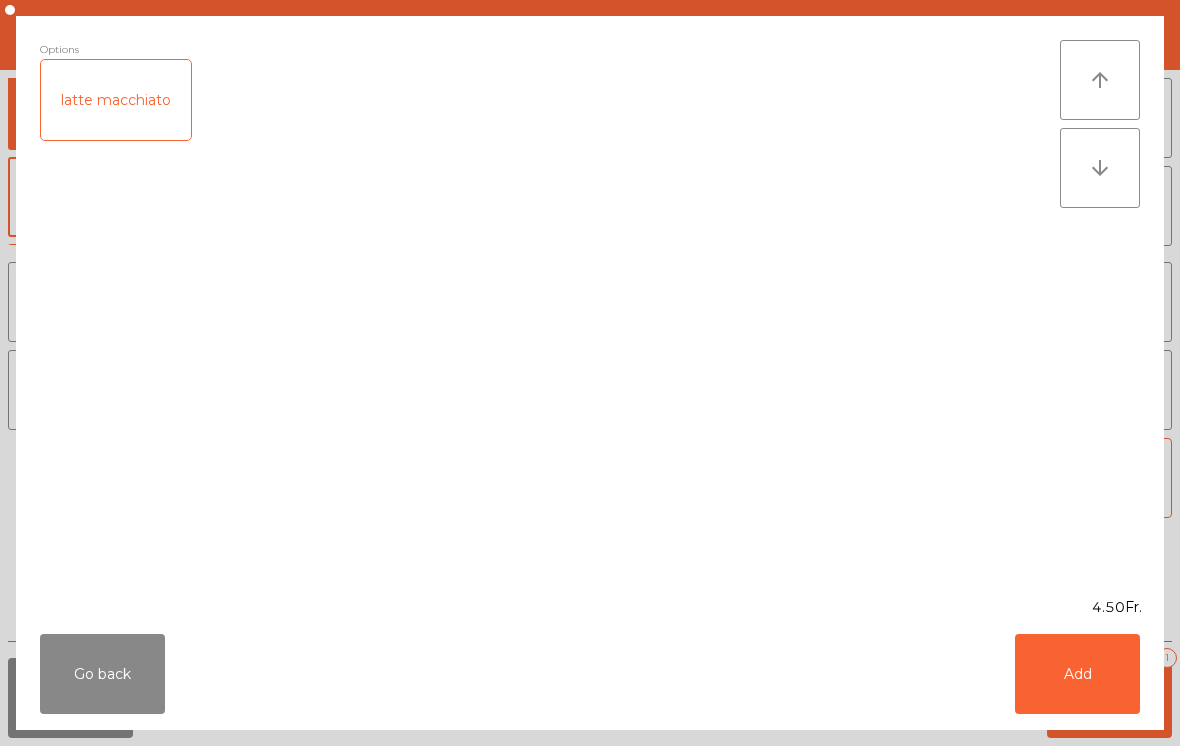 click on "Add" 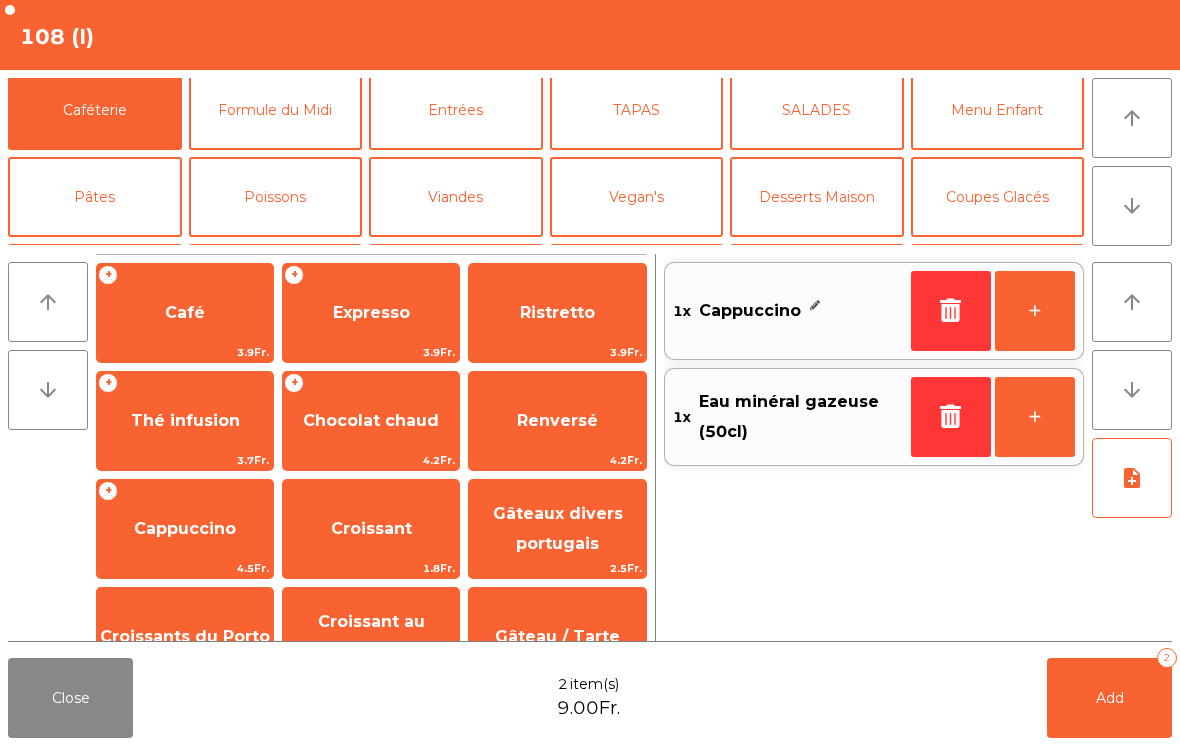 click on "Add   2" 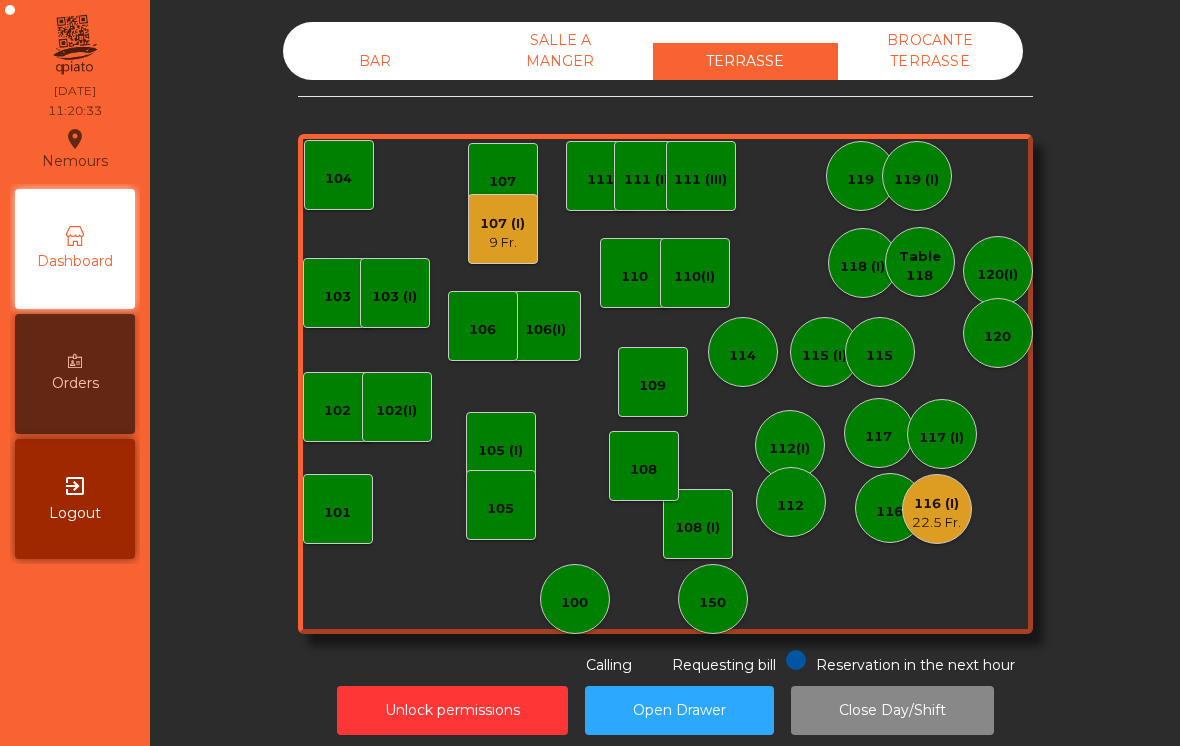 click on "9 Fr." 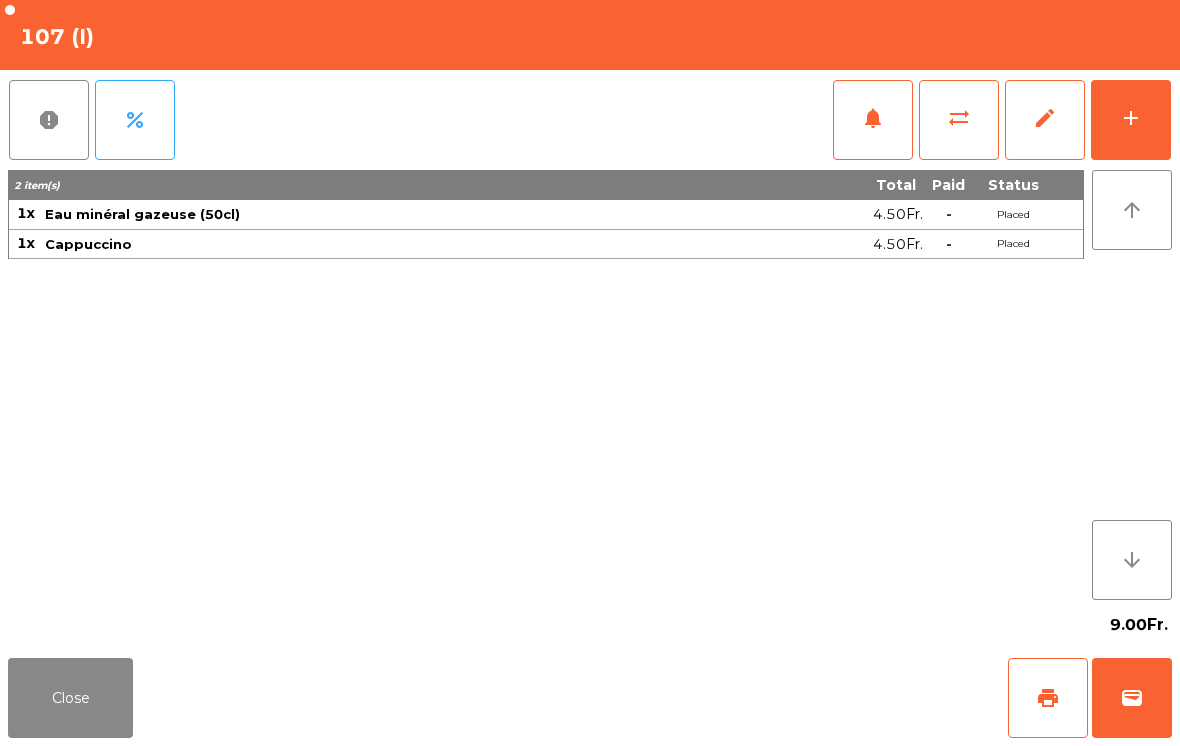 click on "print" 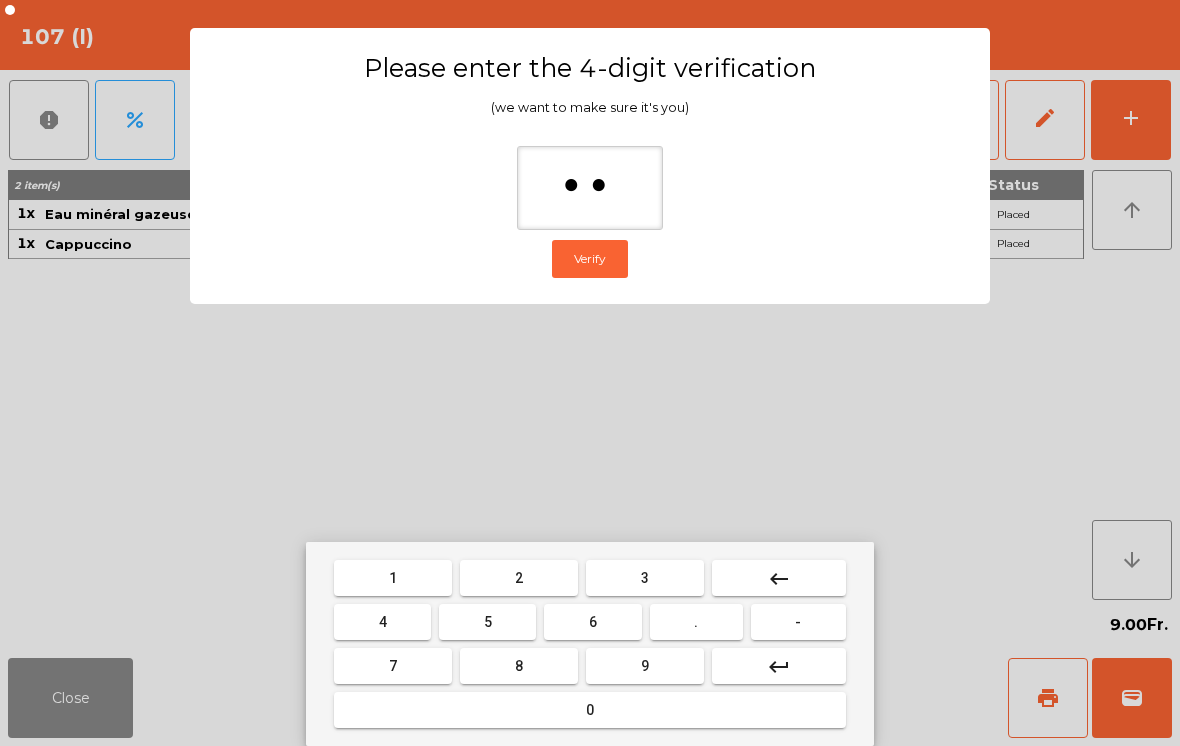 type on "***" 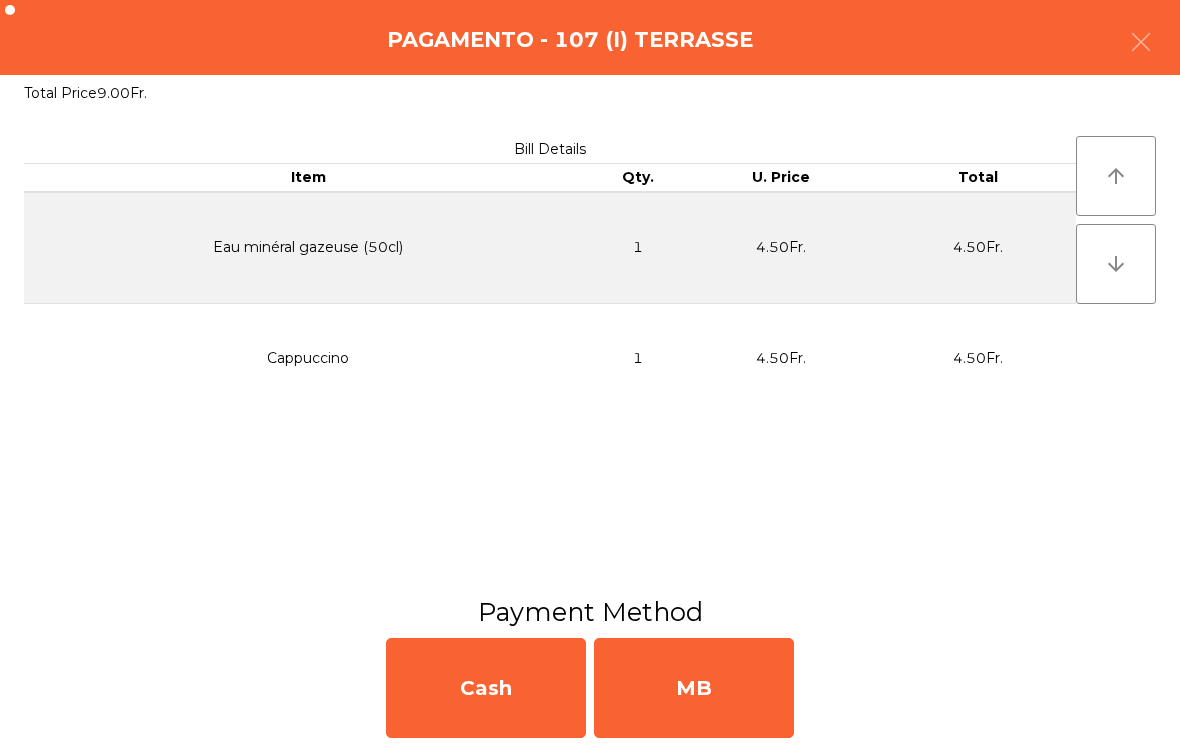 click on "MB" 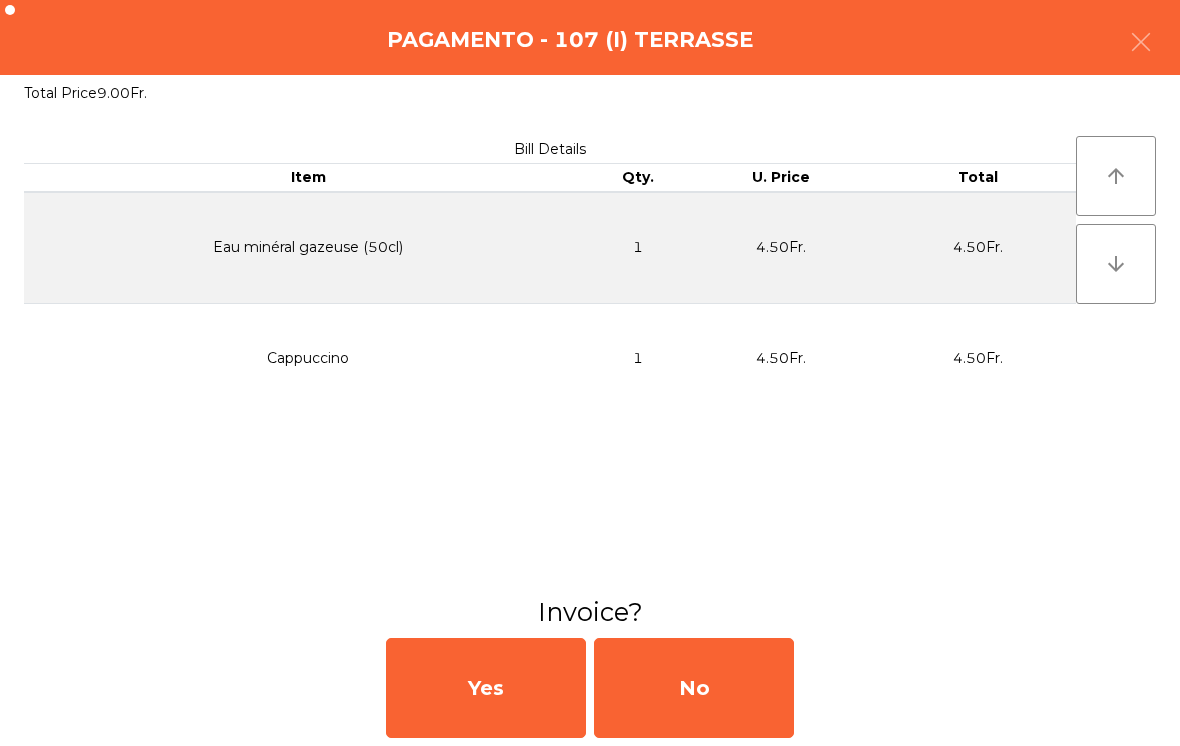click on "No" 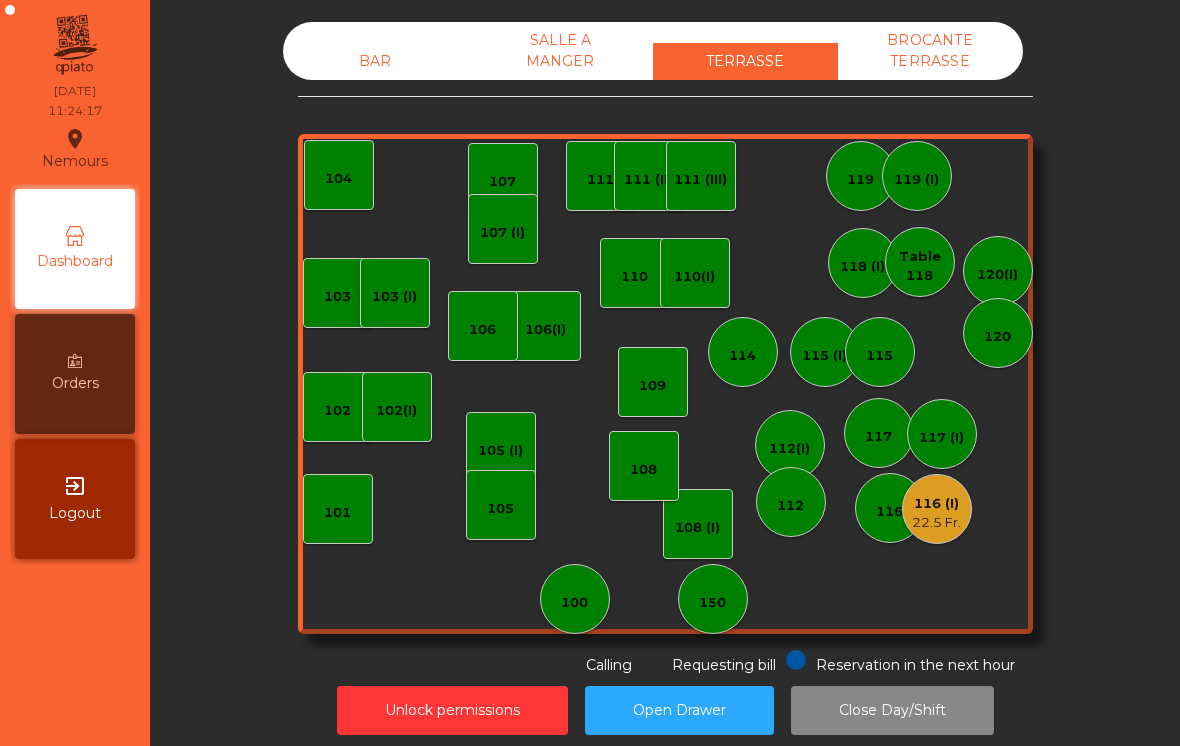 click on "103    102    101   102(I)   106(I)    104   105 (I)   108 (I)   105    107   100   150   110   107 (I)   103 (I)   108   116   116 (I)   22.5 Fr.   109   106   111   111 (II)   111 (III)   117   117 (I)   118 (I)   119   119 (I)   115 (I)   [PHONE_NUMBER](I)   Table 118   120(I)   120" 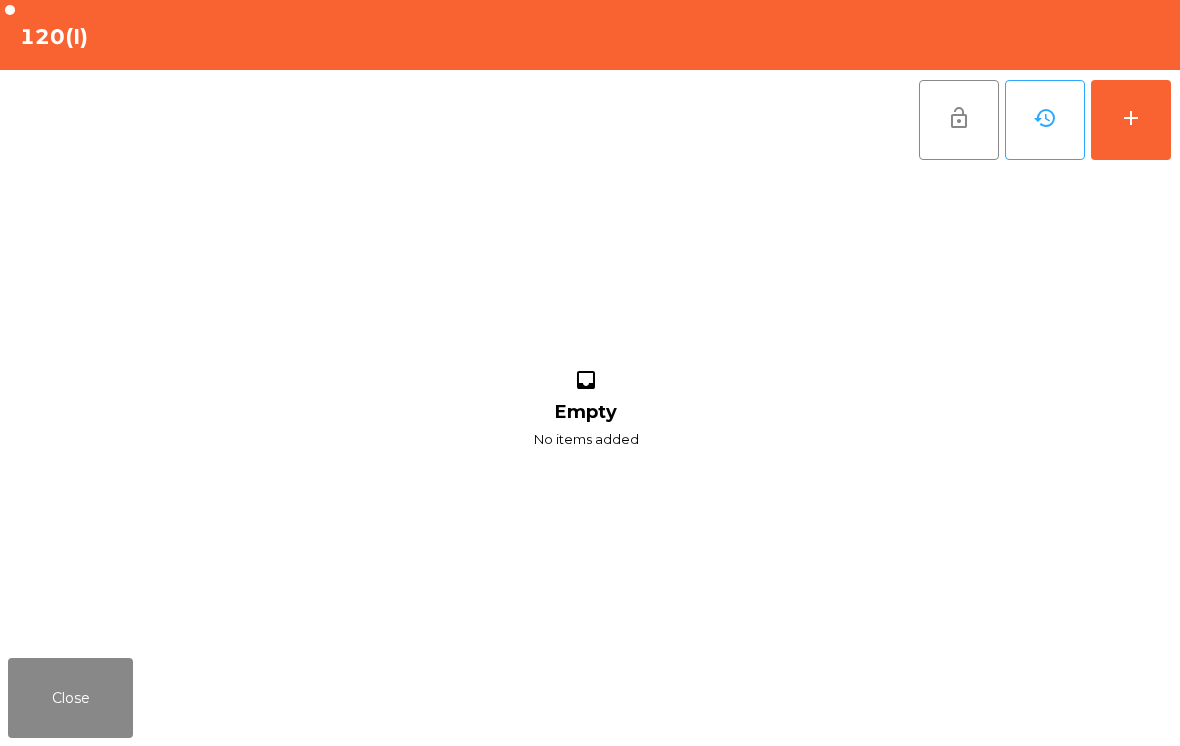 click on "add" 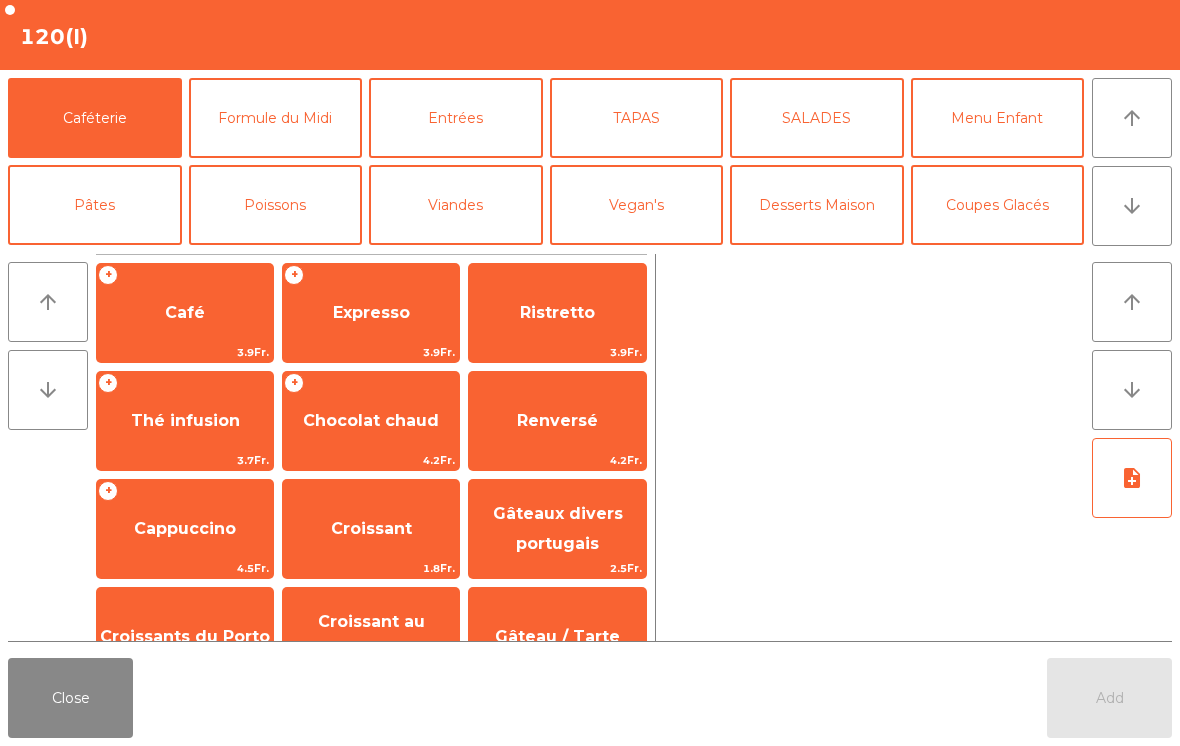 click on "arrow_downward" 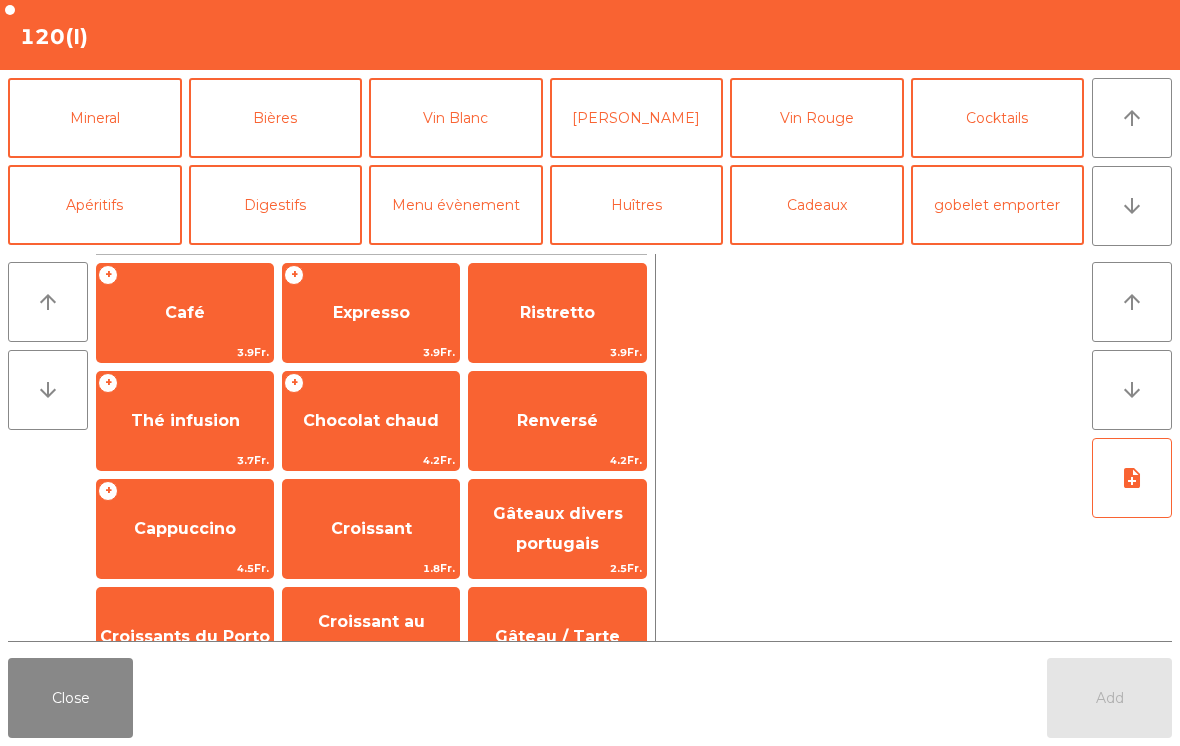 scroll, scrollTop: 103, scrollLeft: 0, axis: vertical 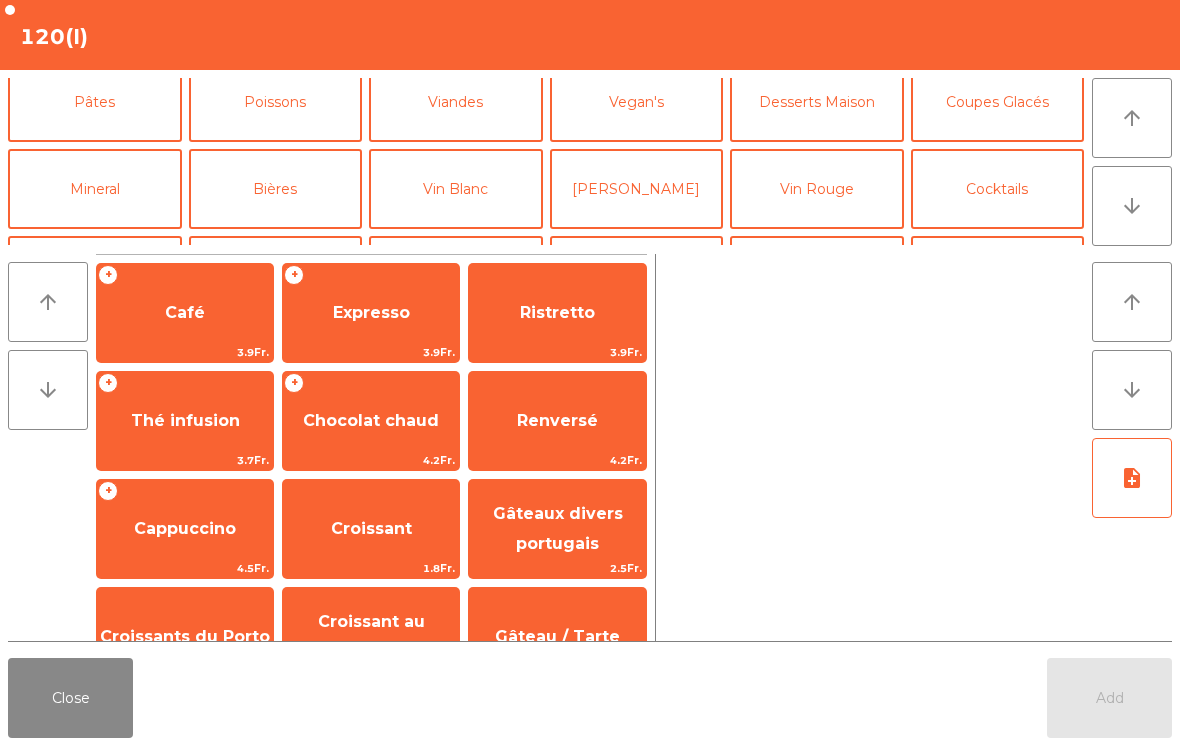 click on "+   Cappuccino   4.5Fr." 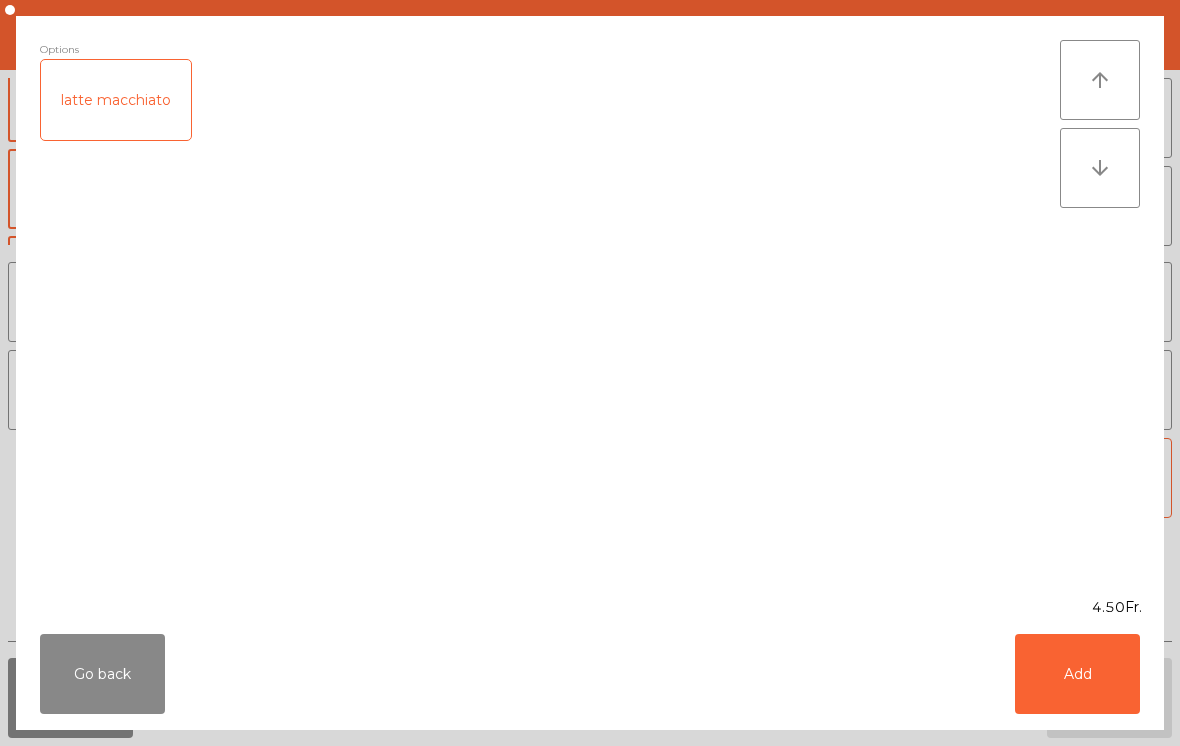 click on "Add" 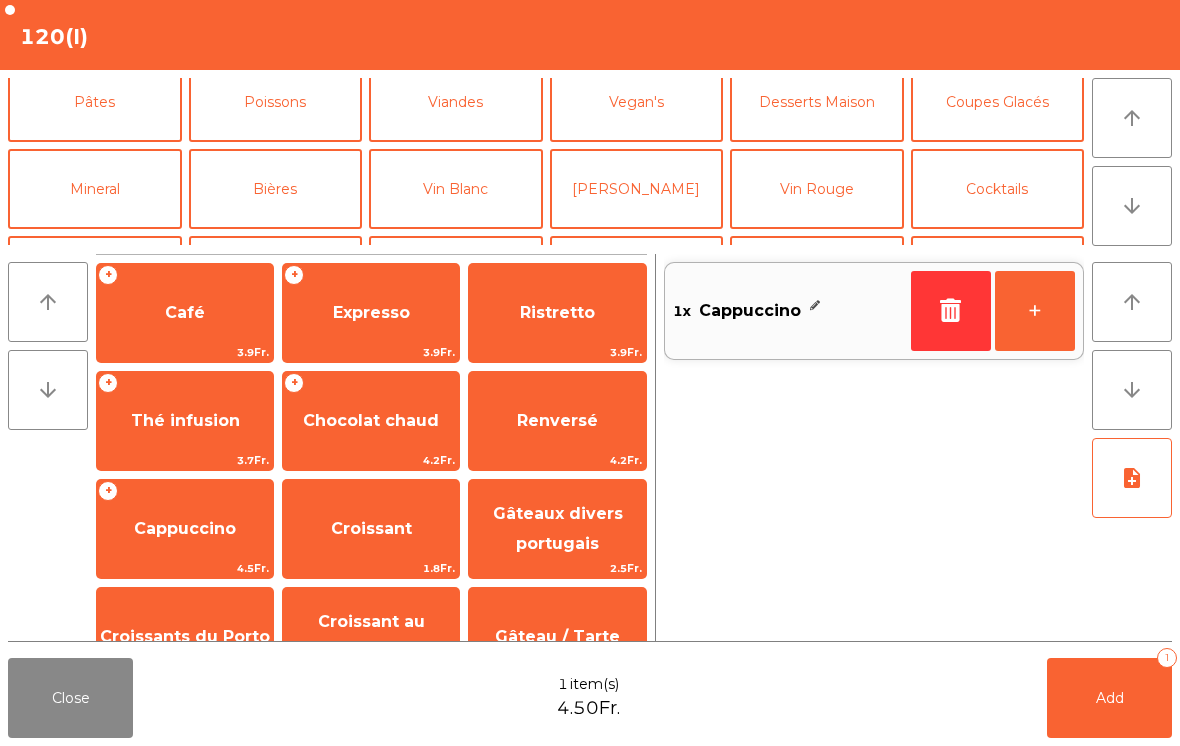 click on "Mineral" 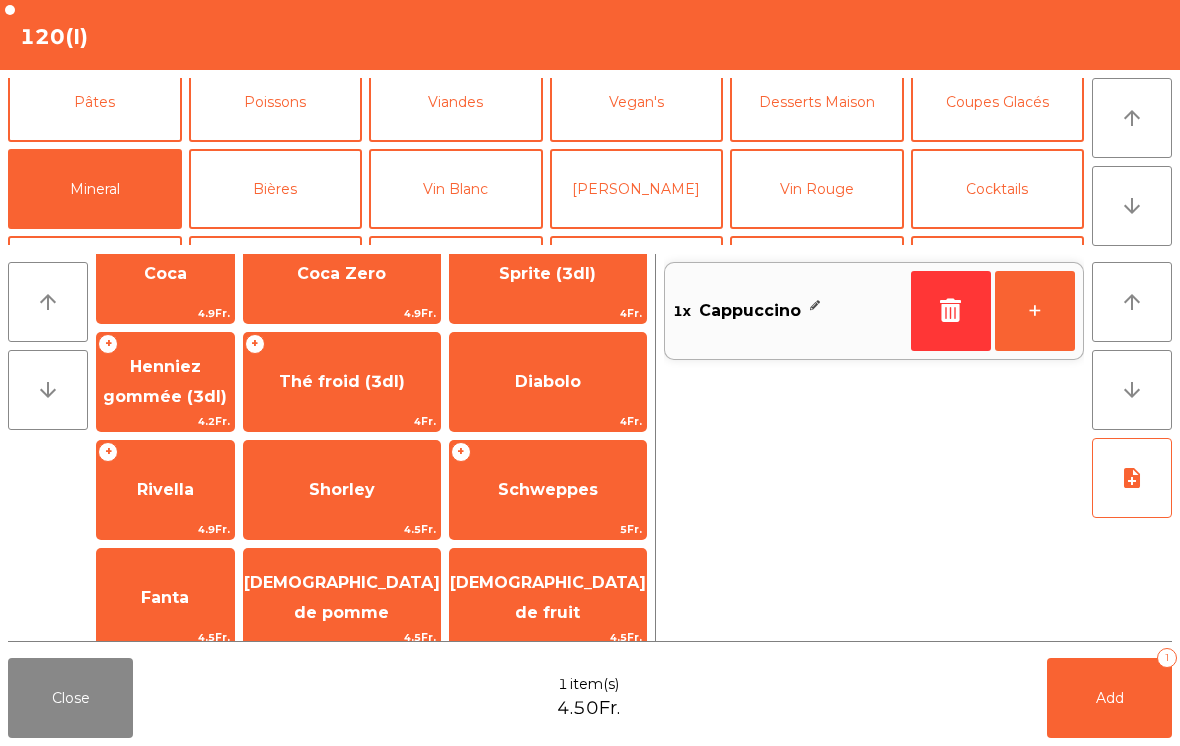 scroll, scrollTop: 342, scrollLeft: 0, axis: vertical 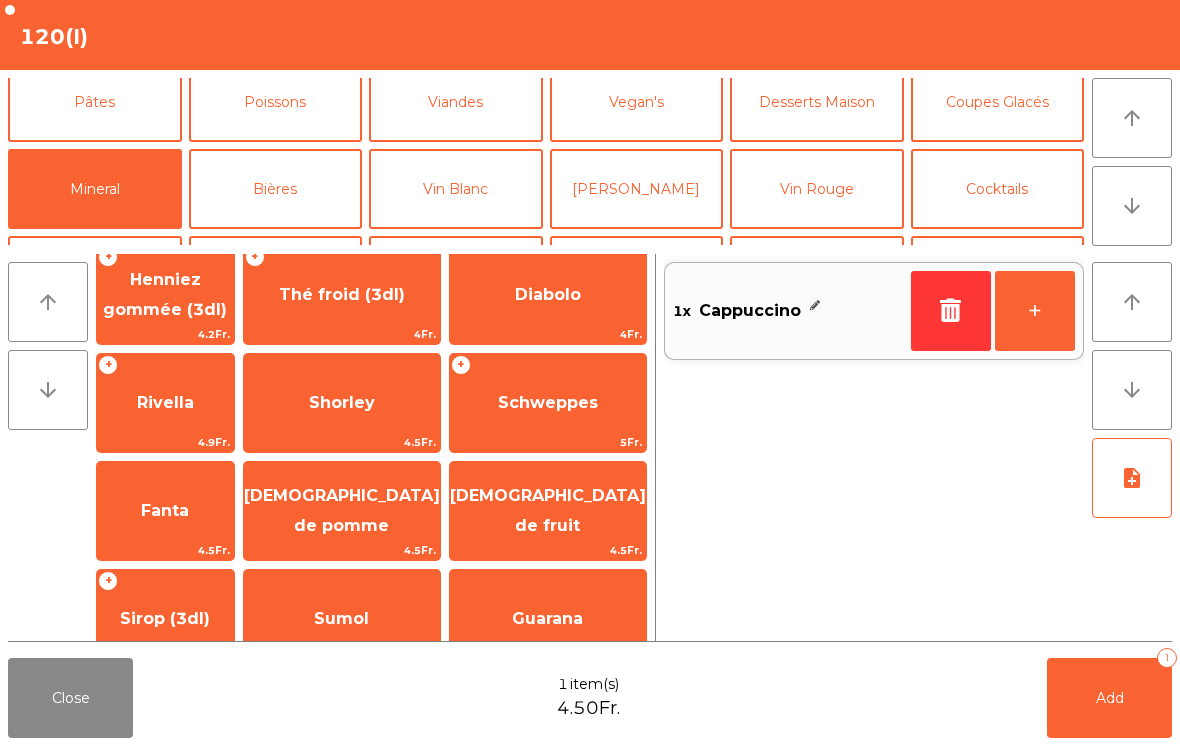 click on "Schweppes" 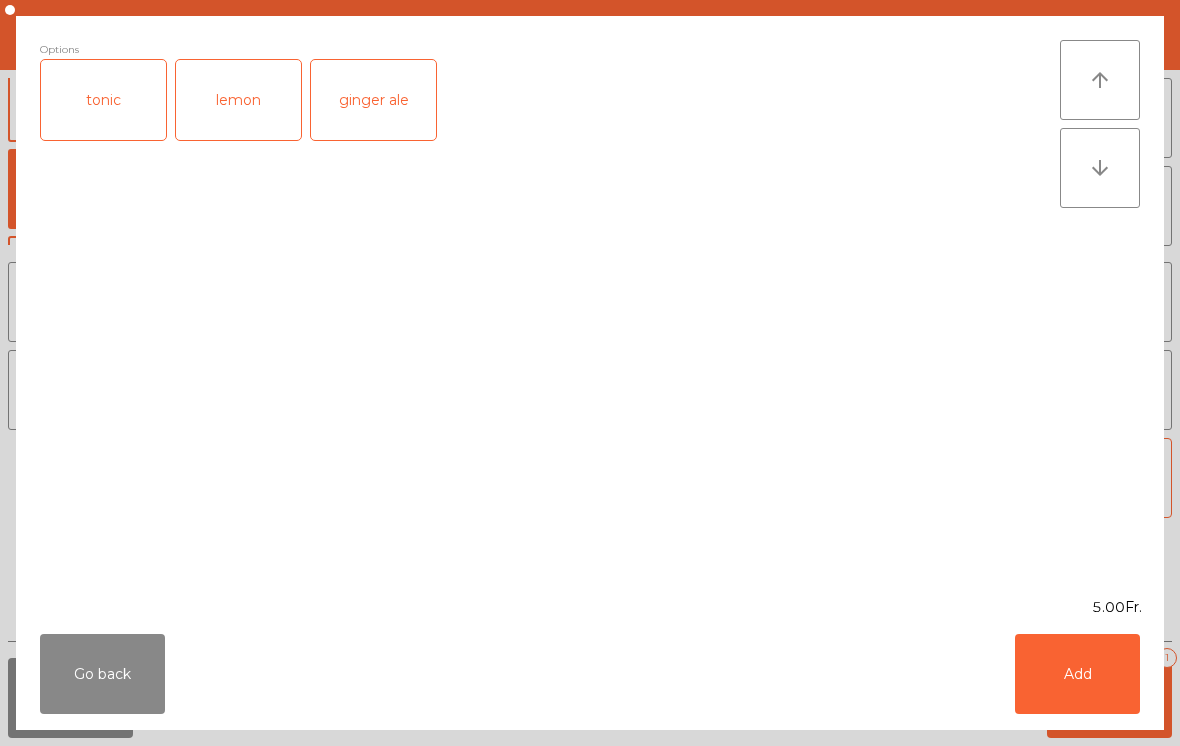 click on "Add" 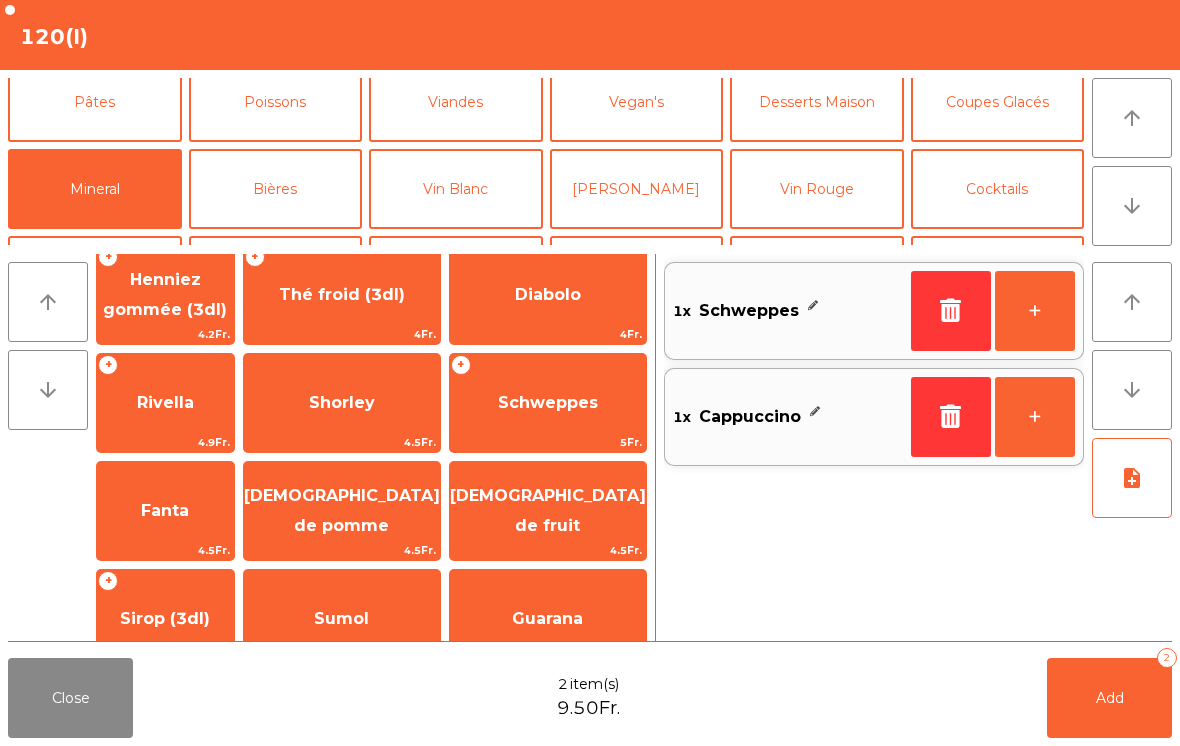 click on "Add   2" 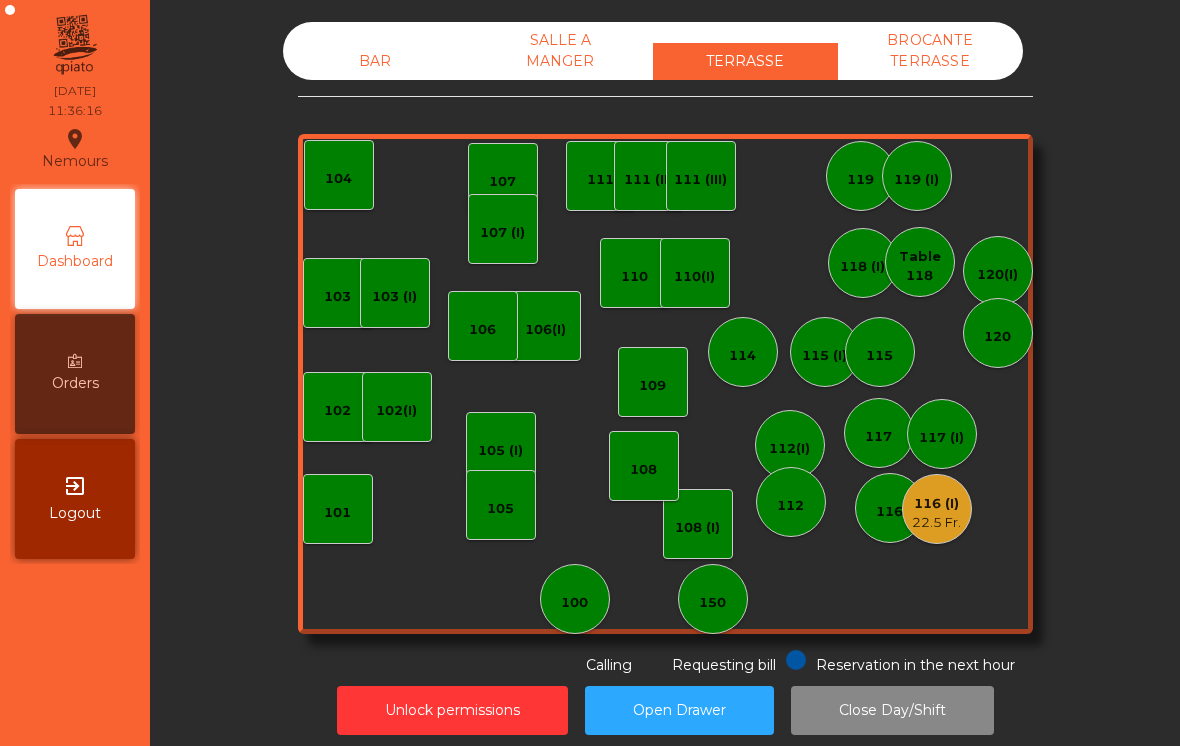 click on "BAR" 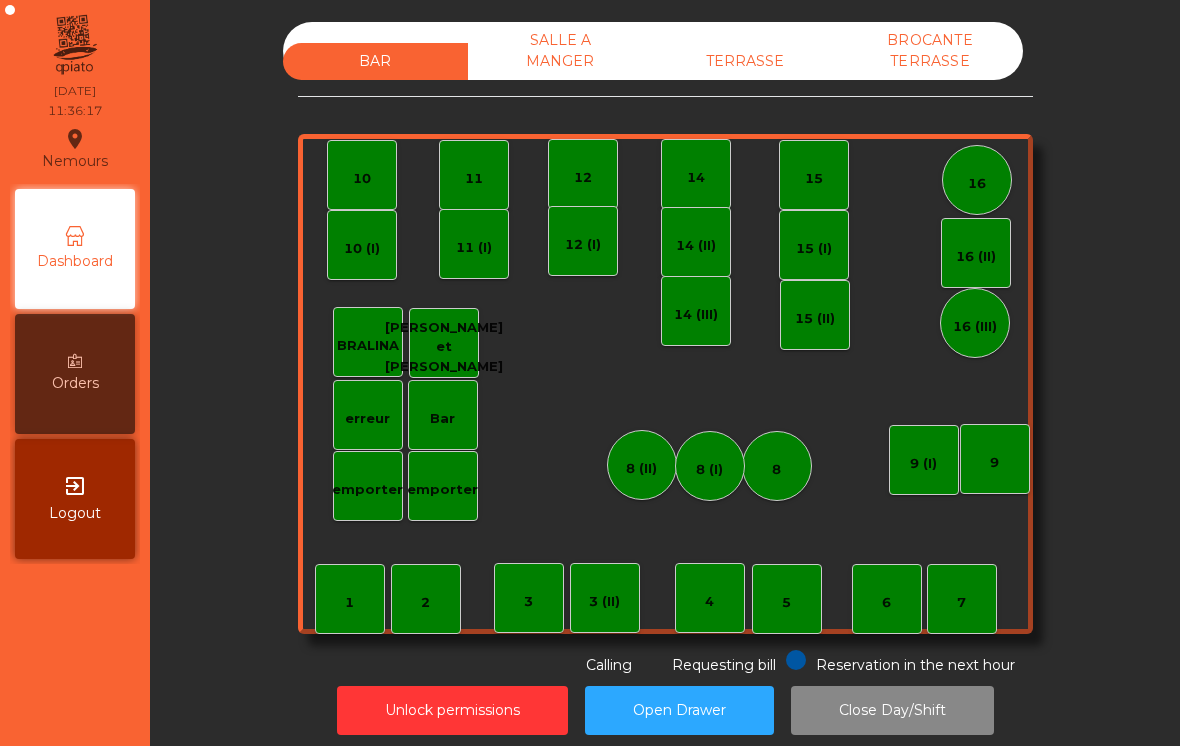 click on "5" 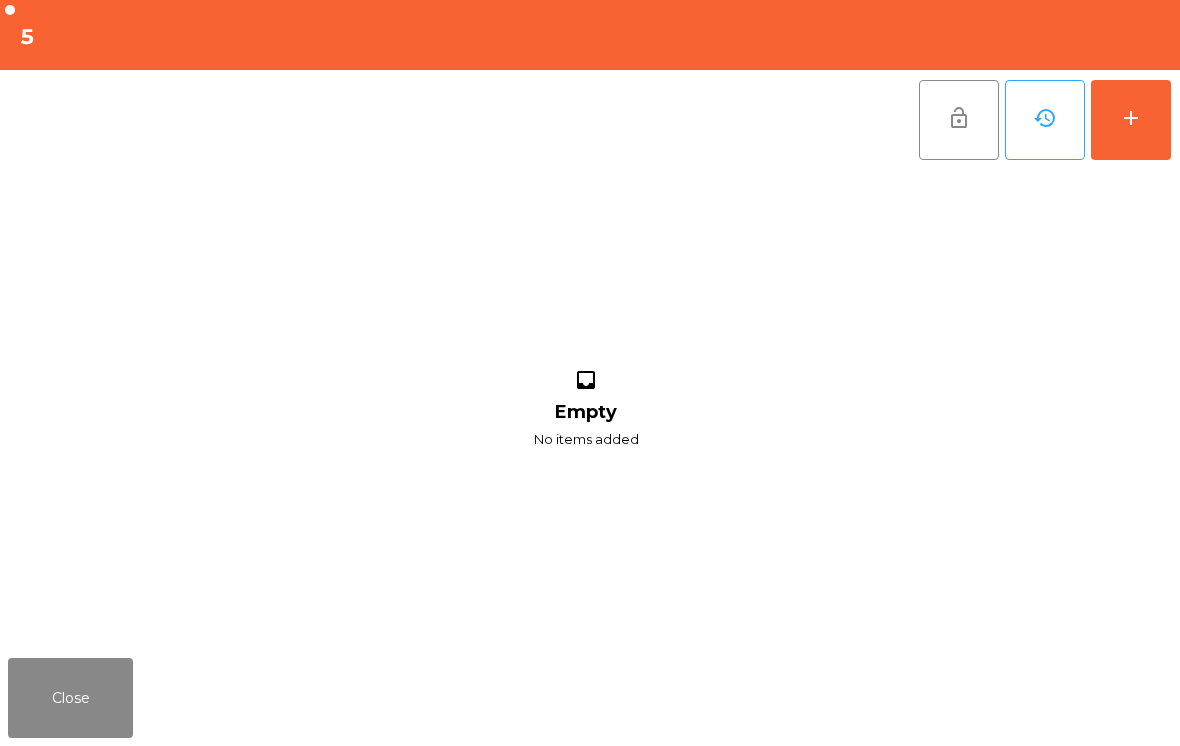 click on "add" 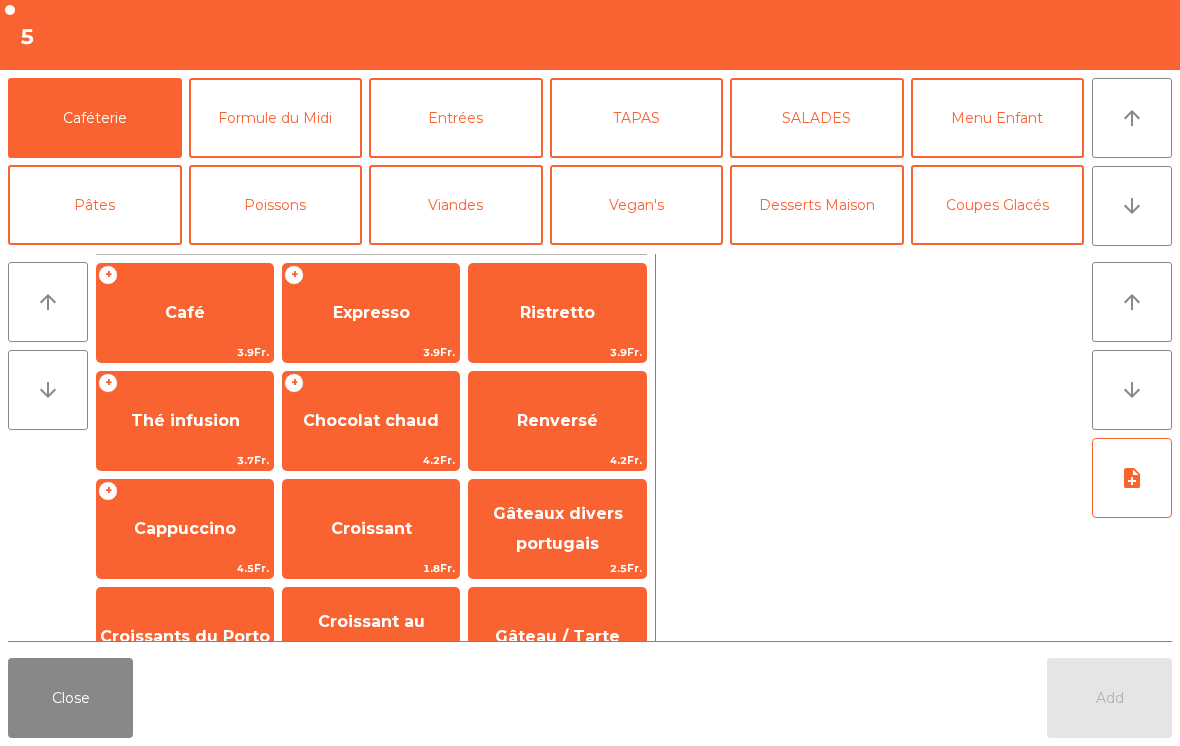click on "arrow_downward" 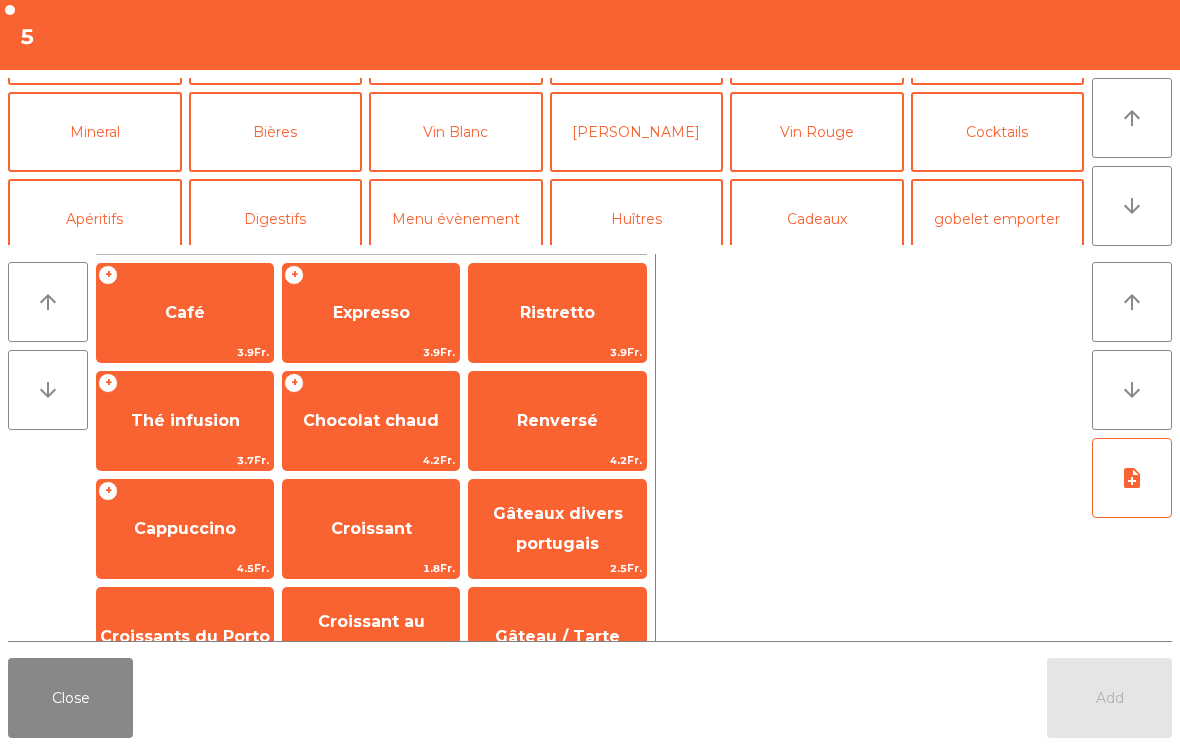 click on "Vin Blanc" 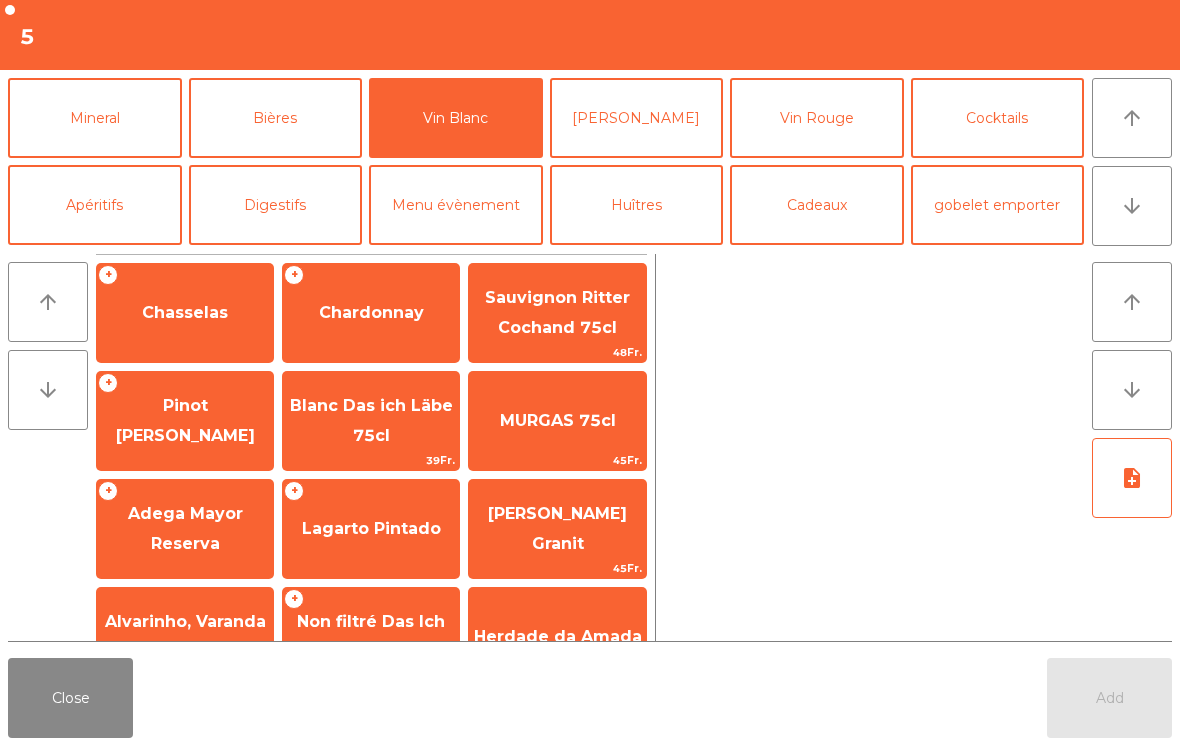 click on "Chasselas" 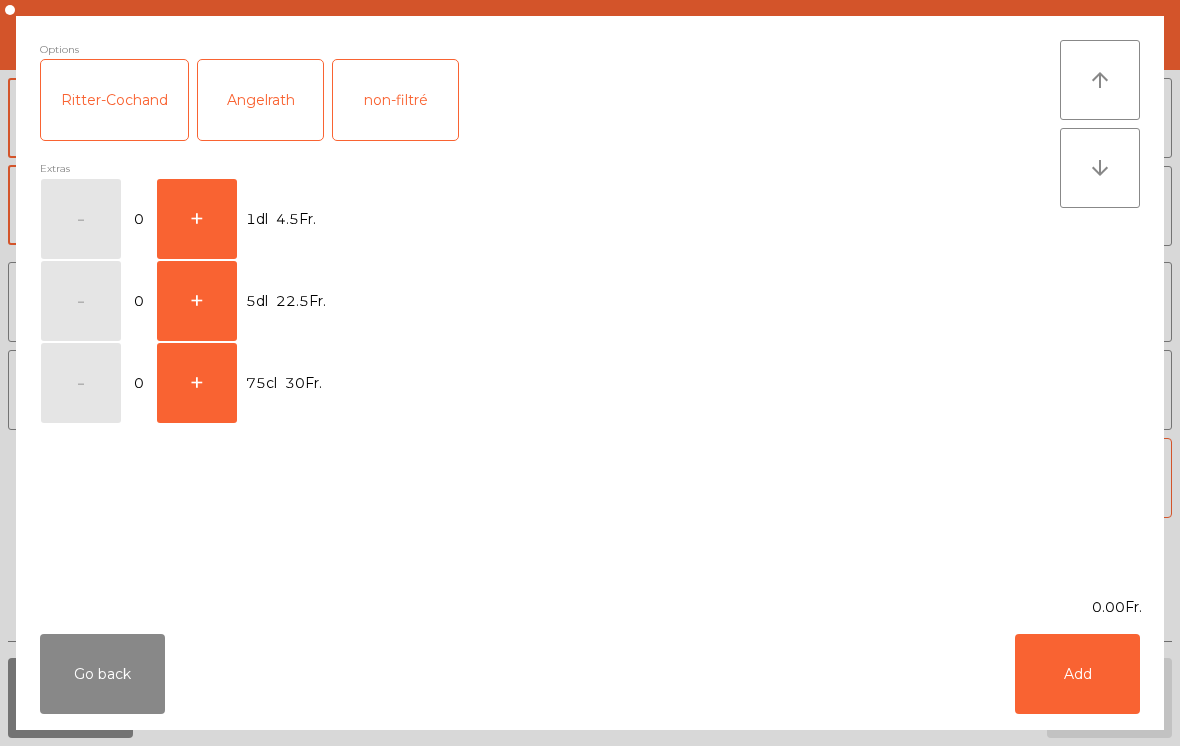 click on "+" 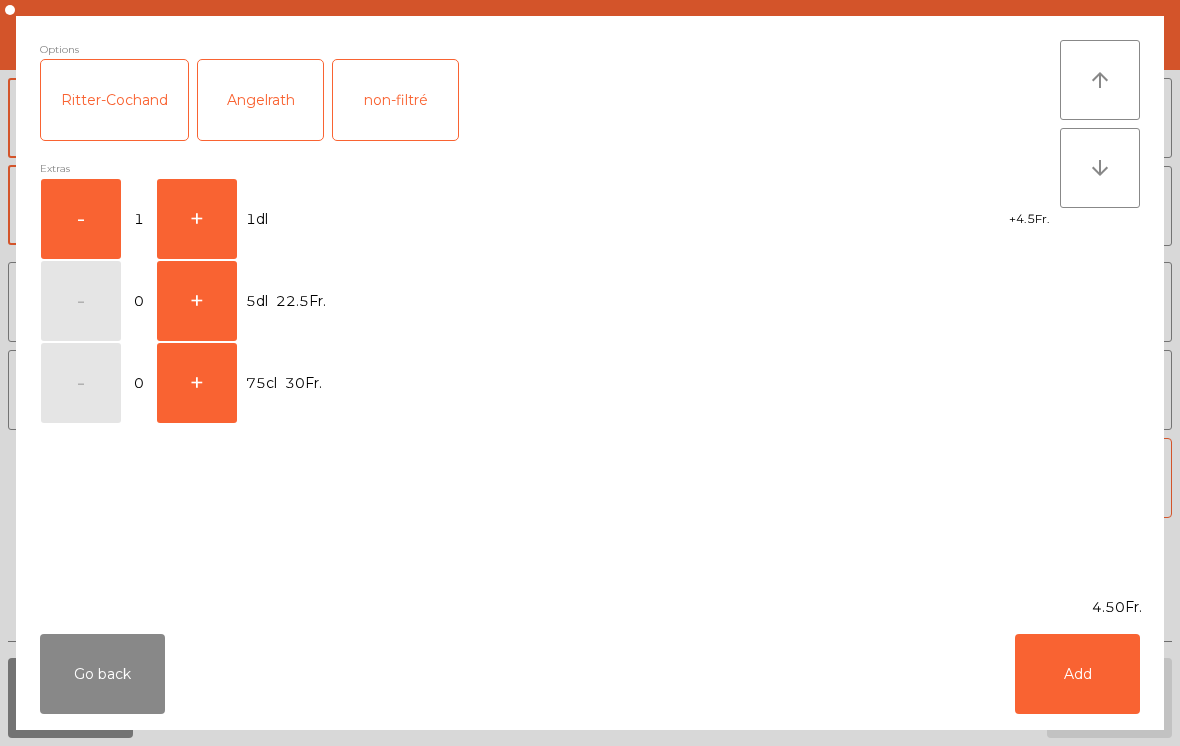 click on "Add" 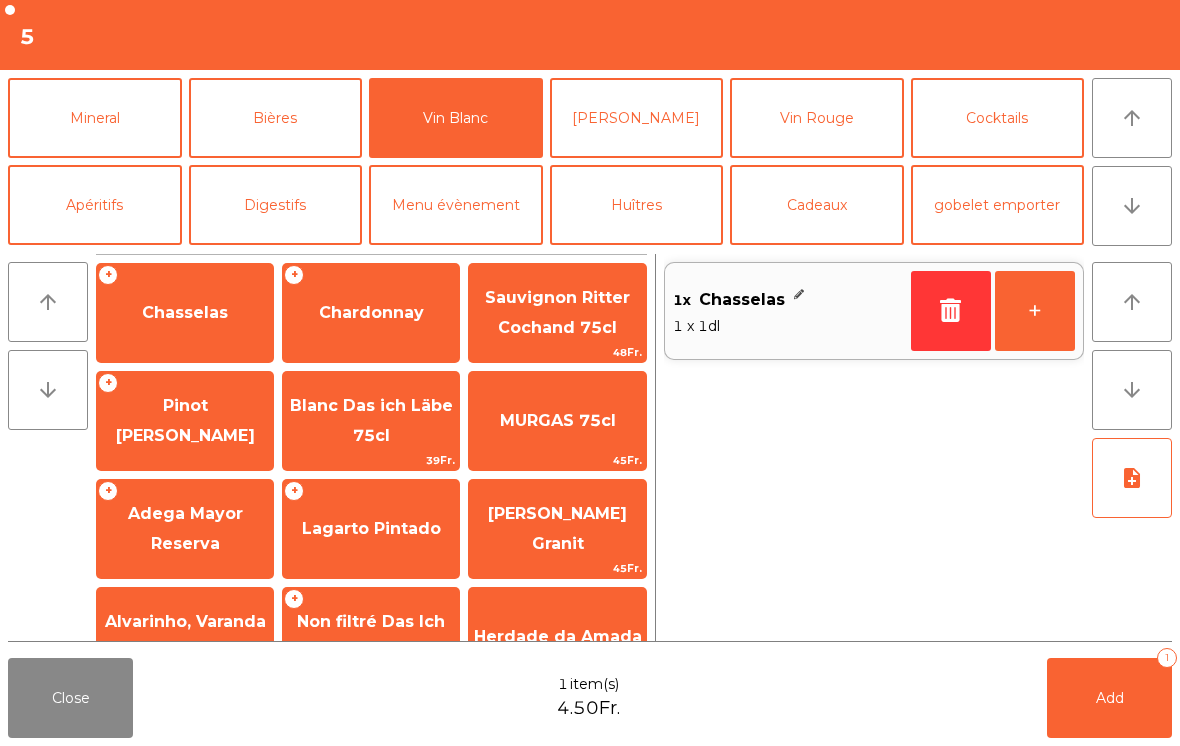 click on "Add   1" 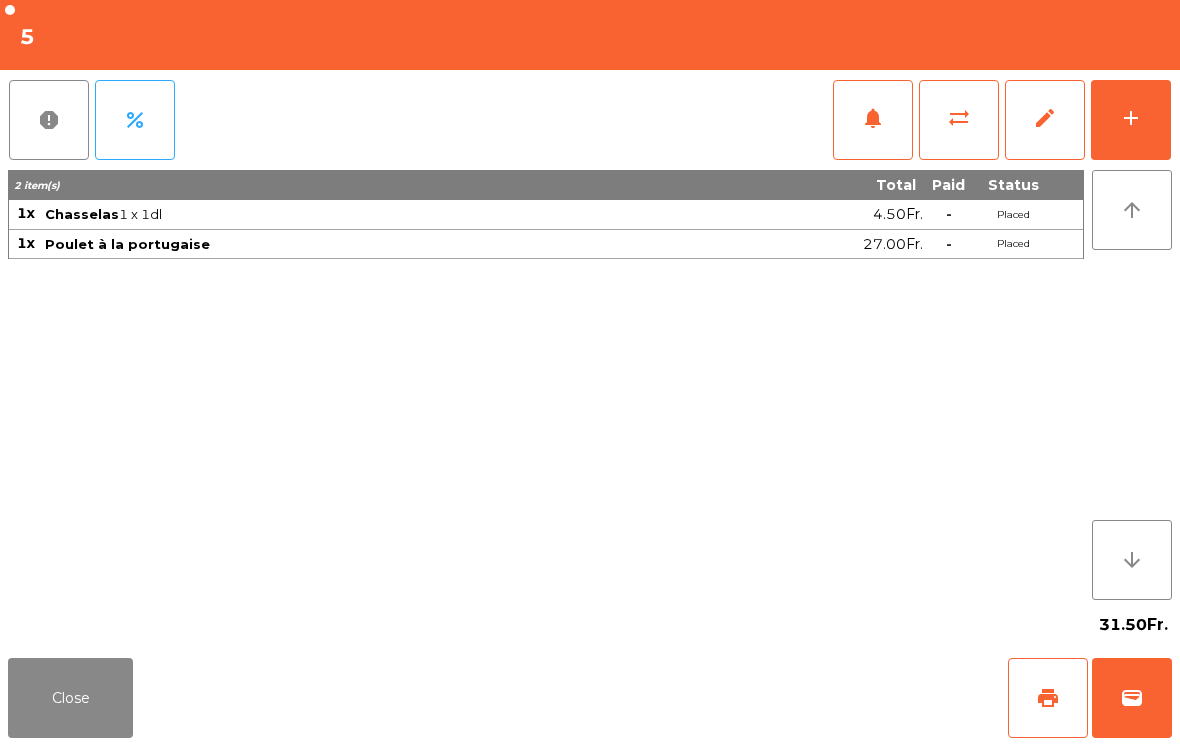click on "add" 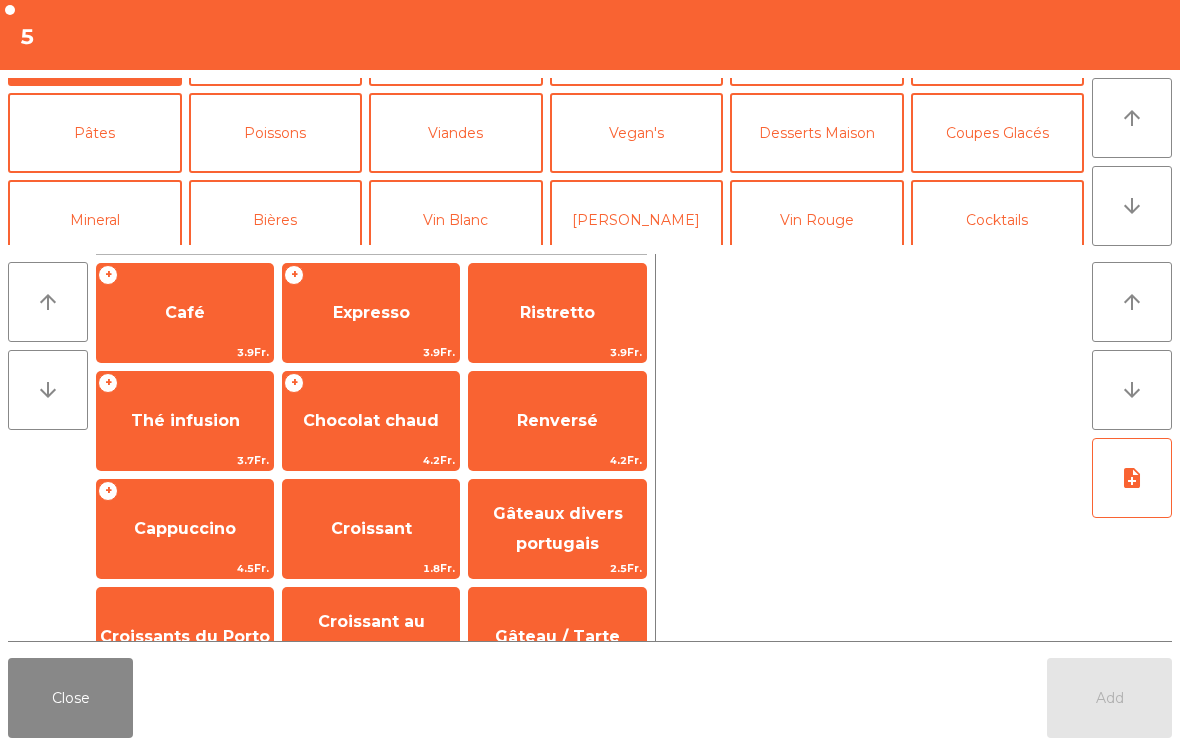 scroll, scrollTop: 142, scrollLeft: 0, axis: vertical 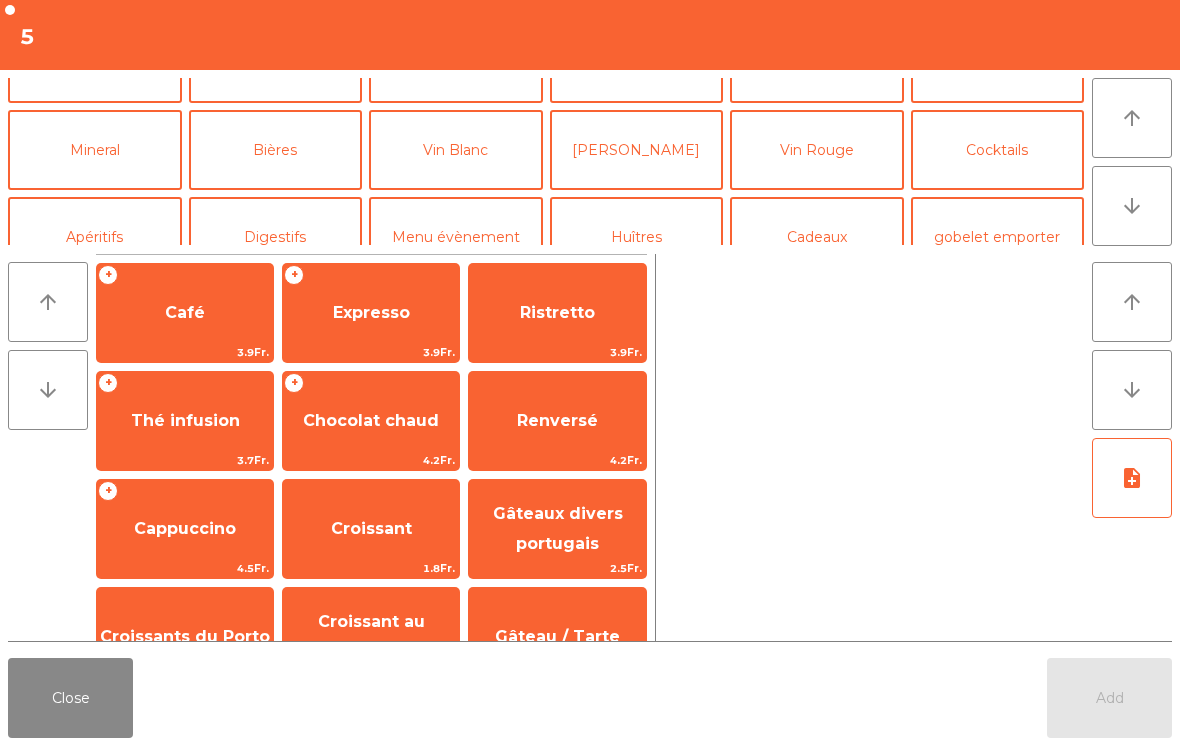 click on "[PERSON_NAME]" 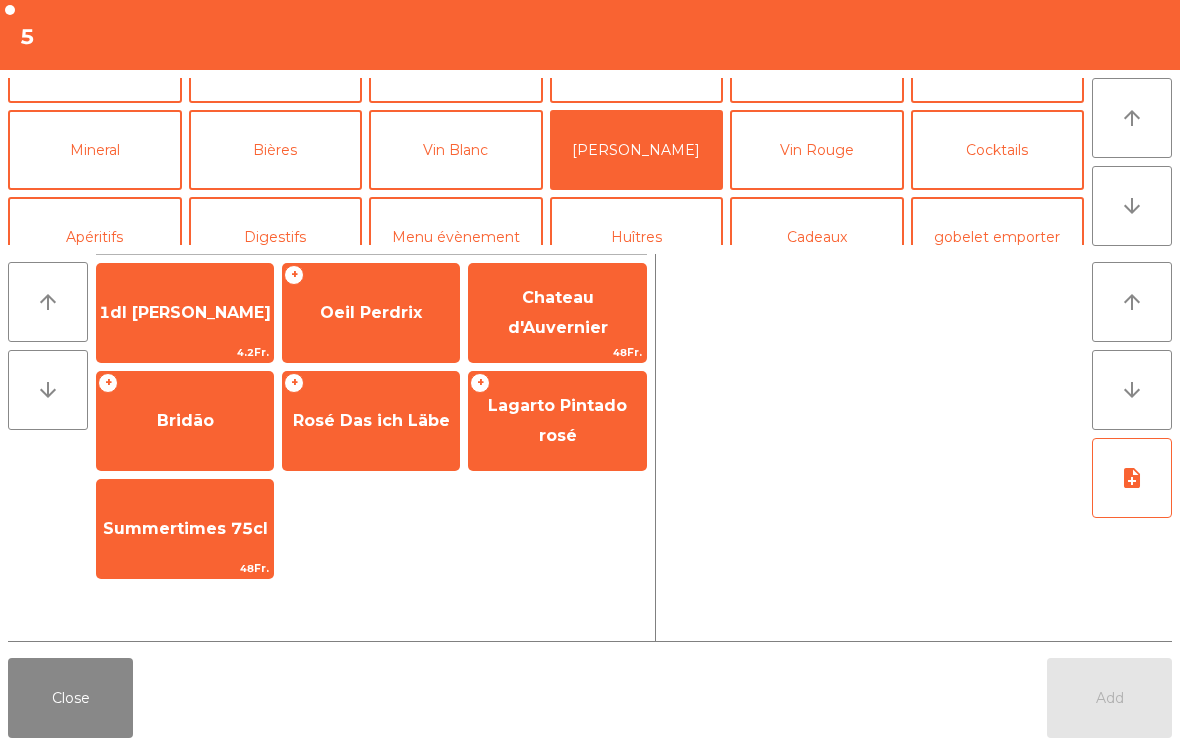 click on "Vin Rouge" 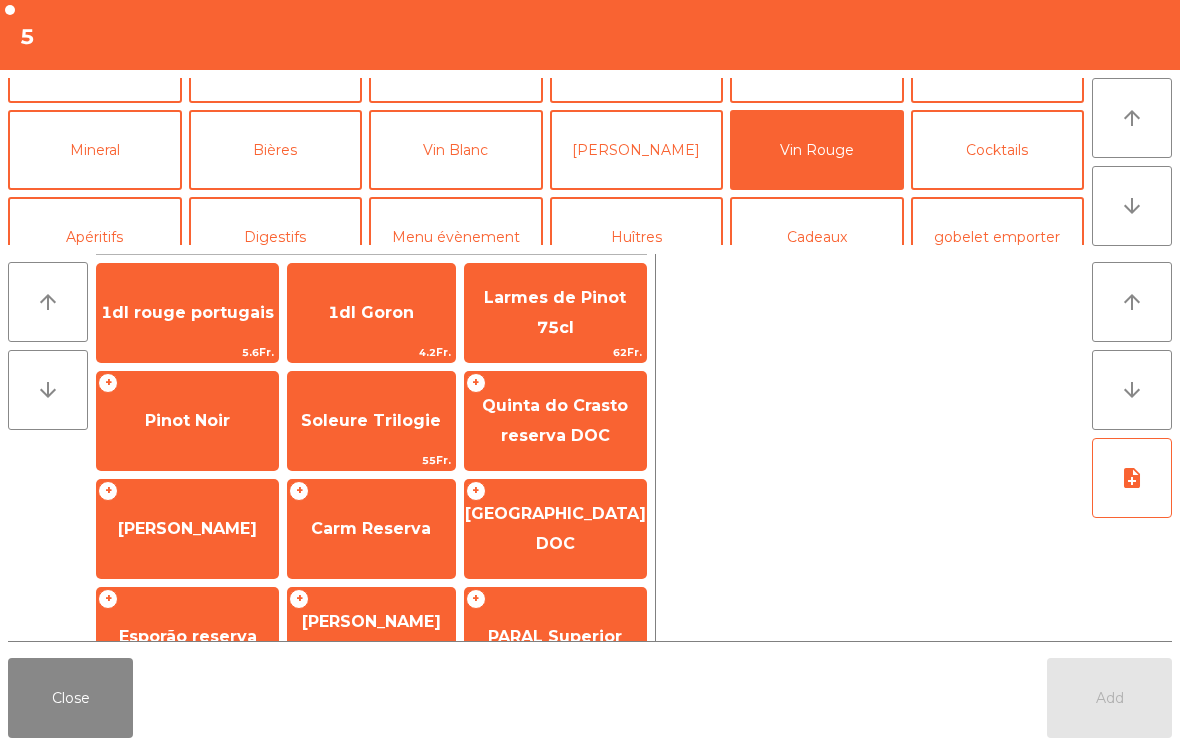 scroll, scrollTop: 287, scrollLeft: 0, axis: vertical 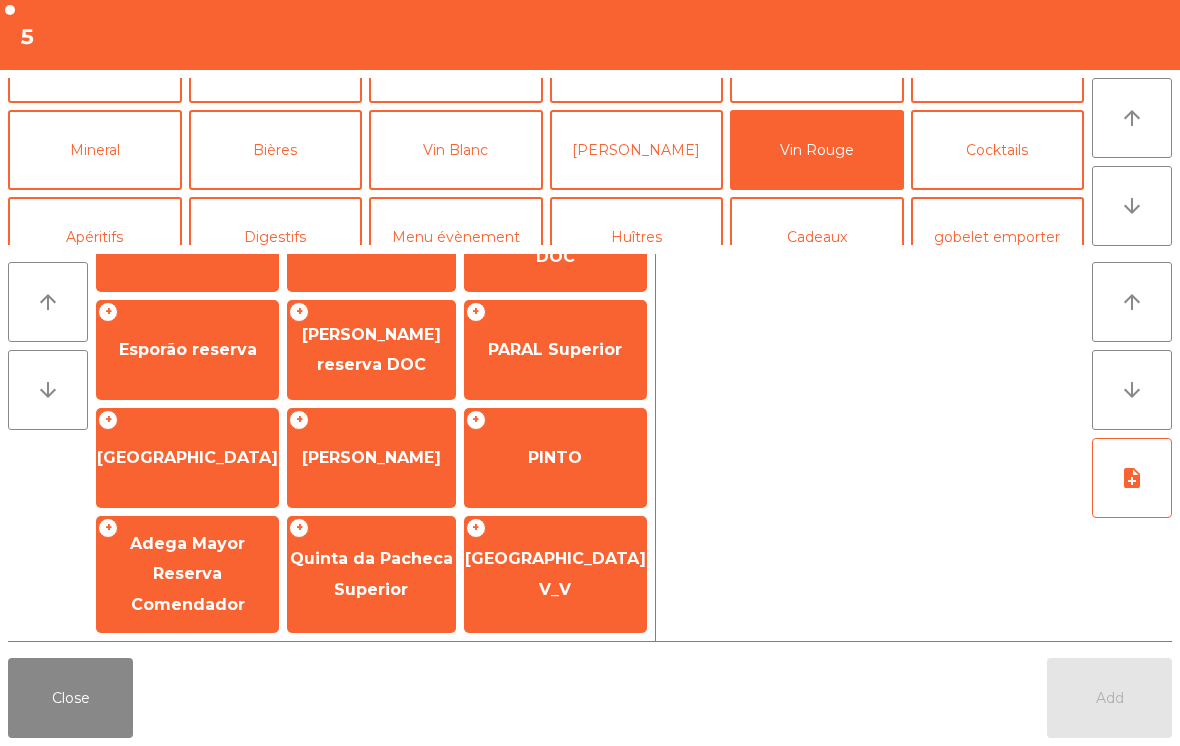 click on "[PERSON_NAME] reserva DOC" 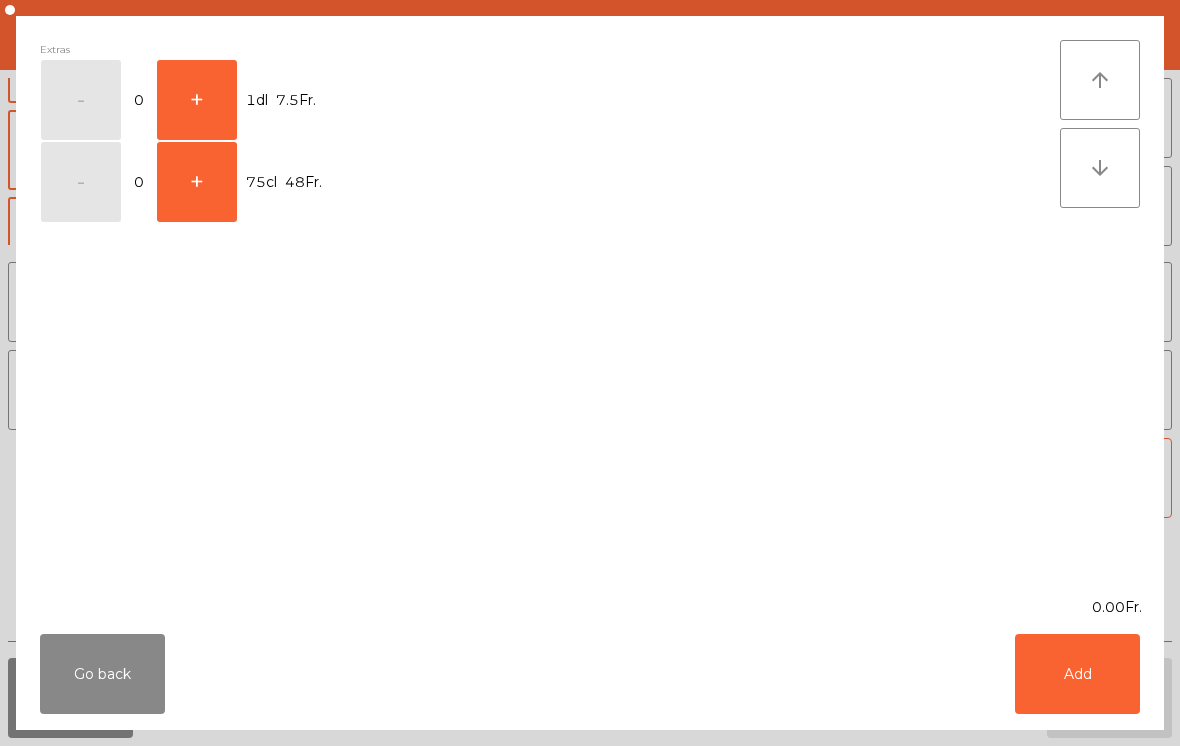 click on "+" 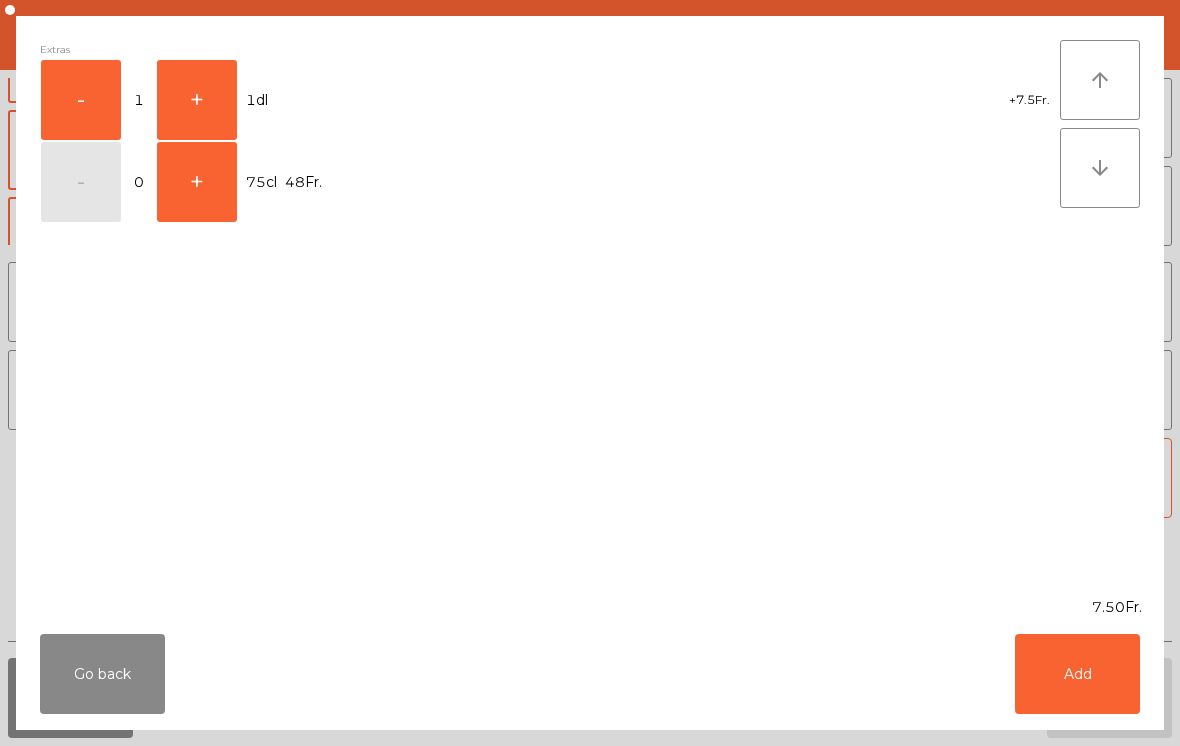 click on "Add" 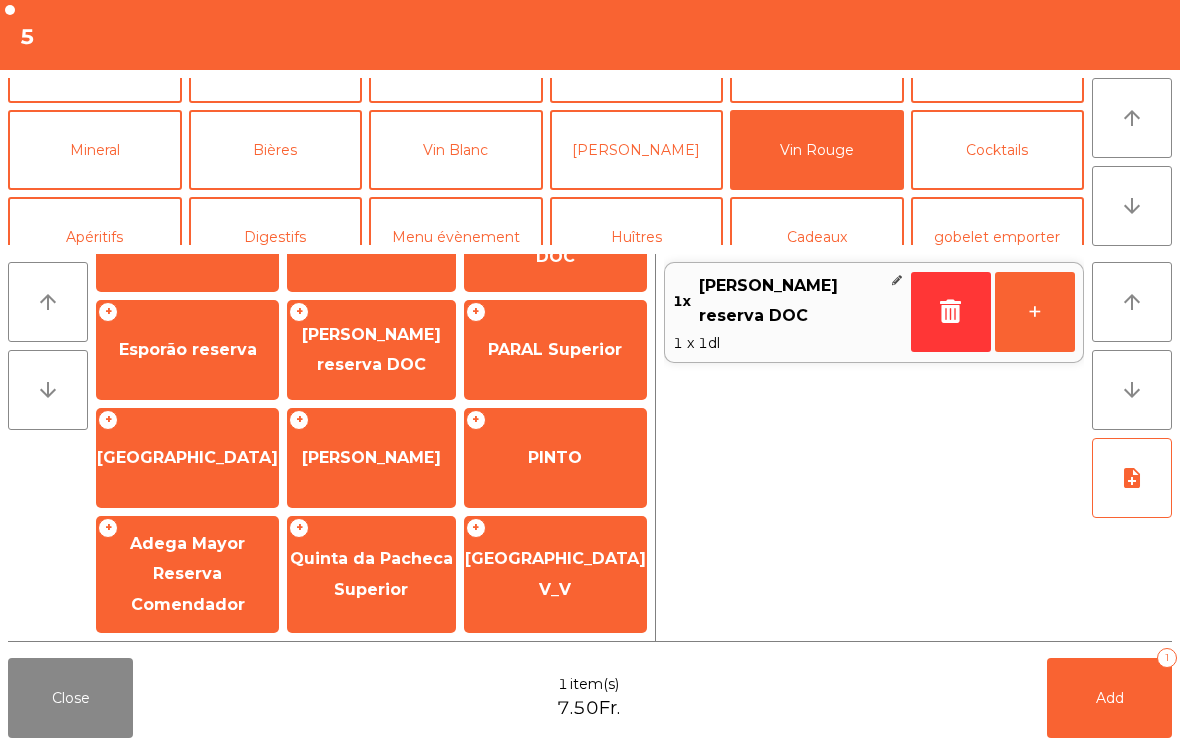 click on "+" 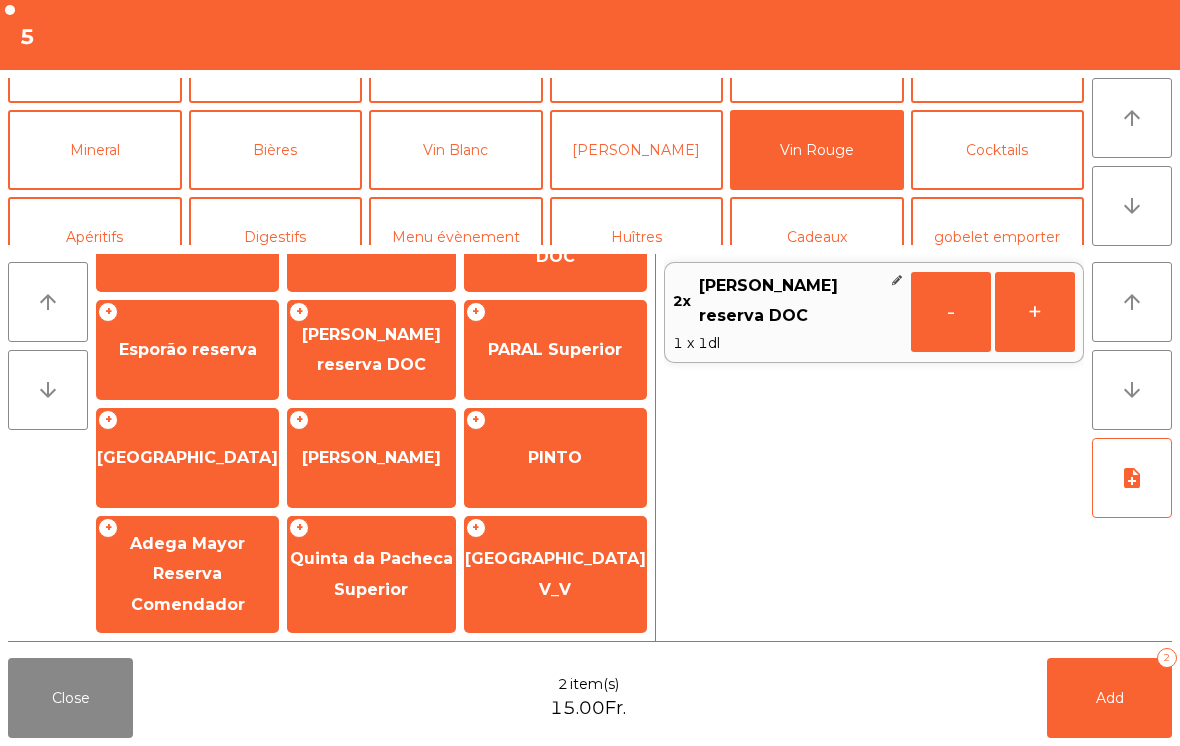 click on "Add   2" 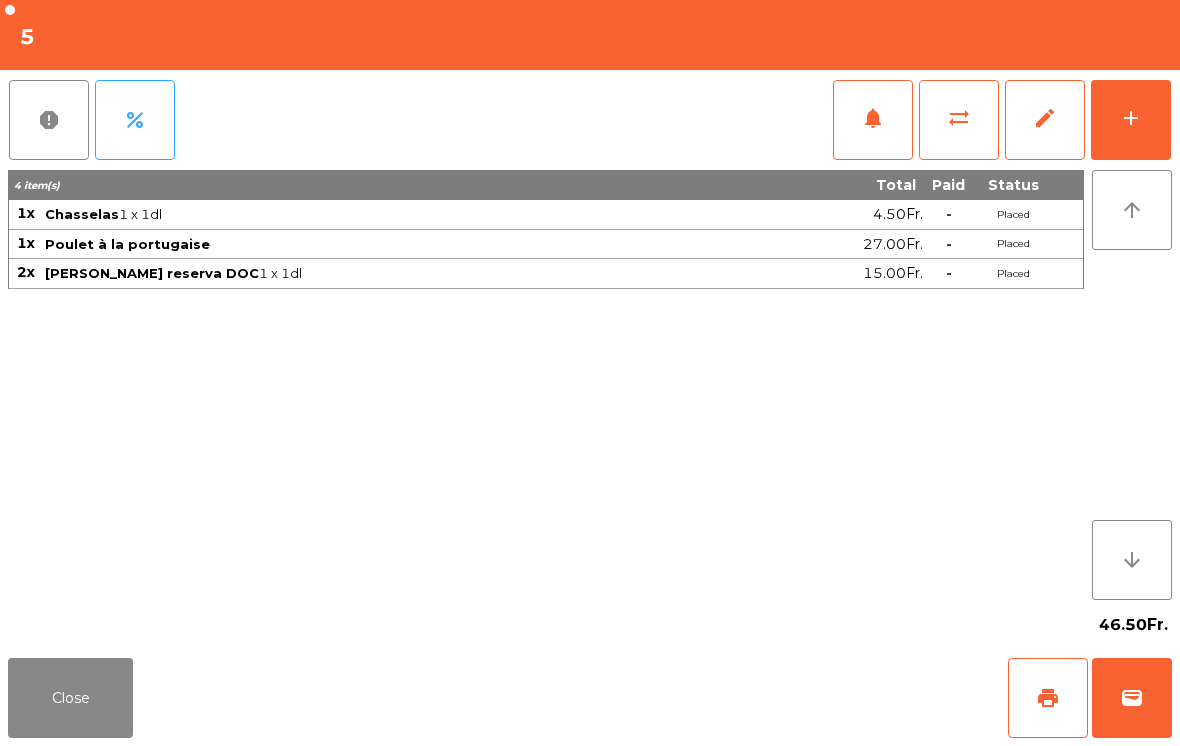 click on "Close" 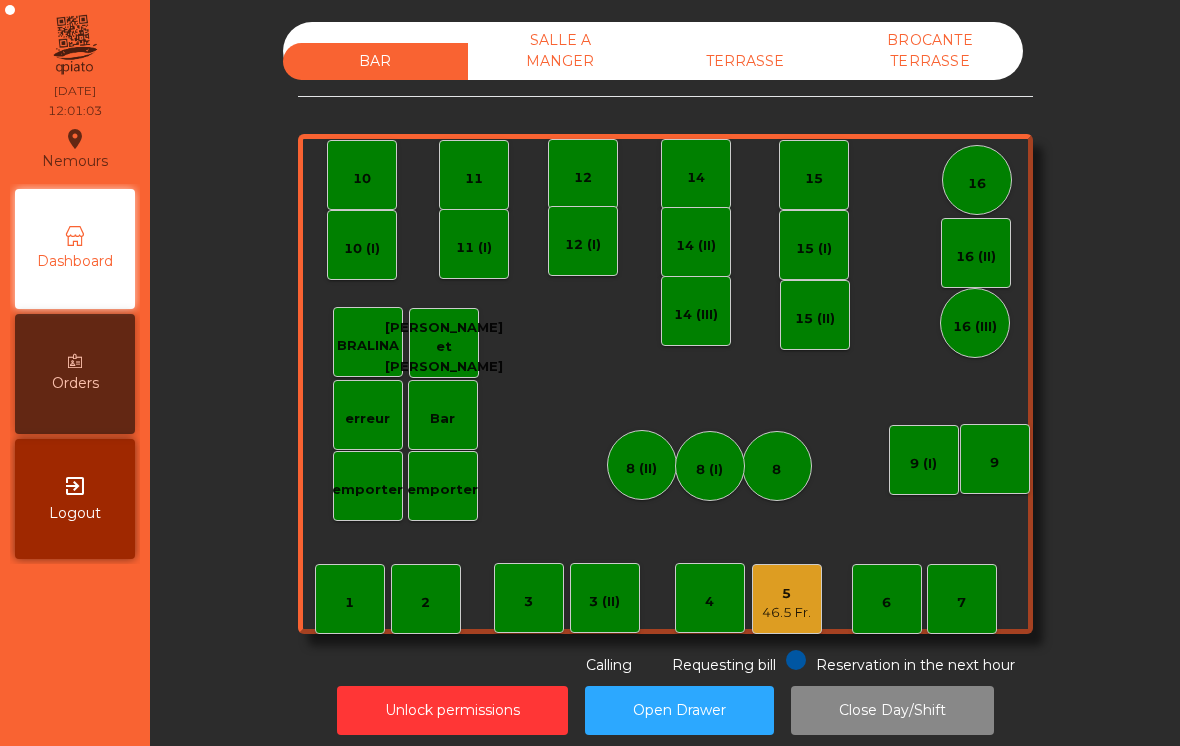 click on "BAR   SALLE A MANGER   TERRASSE   BROCANTE TERRASSE    1   2    3   4    5   46.5 Fr.    6    7    8   9   10    11    12    14   15    16   Bar   3 (II)   14 (II)   15 (I)   erreur    emporter   16 (II)   8 (II)   BRALINA    14 (III)   15 (II)   16 (III)   9 (I)   10 (I)   11 (I)   12 (I)   8 (I)   [PERSON_NAME] et [PERSON_NAME]   emporter  Reservation in the next hour Requesting bill Calling" 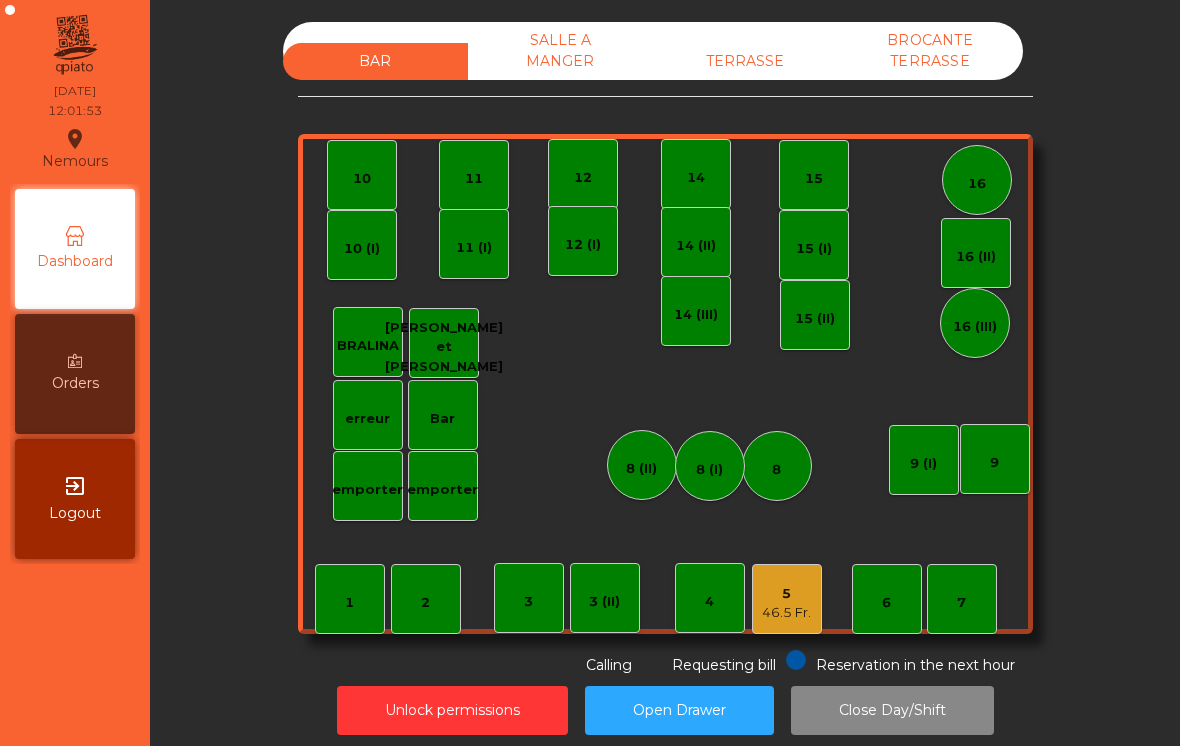 scroll, scrollTop: -1, scrollLeft: 0, axis: vertical 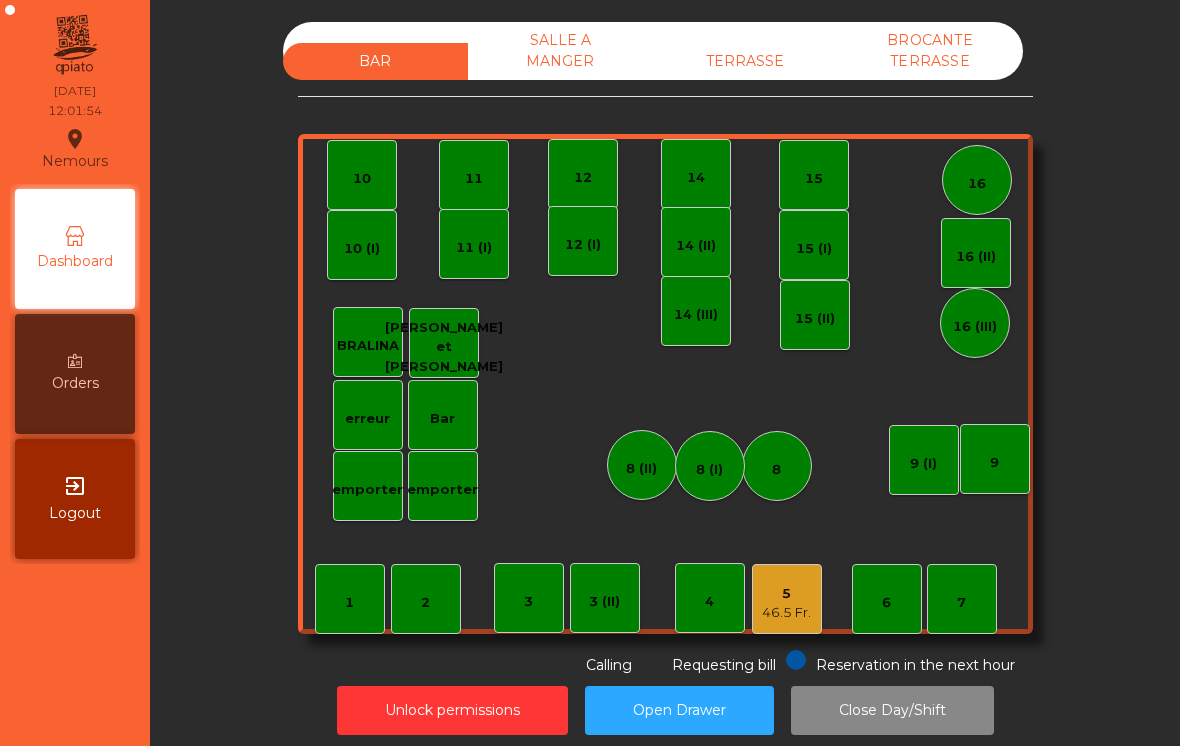 click on "TERRASSE" 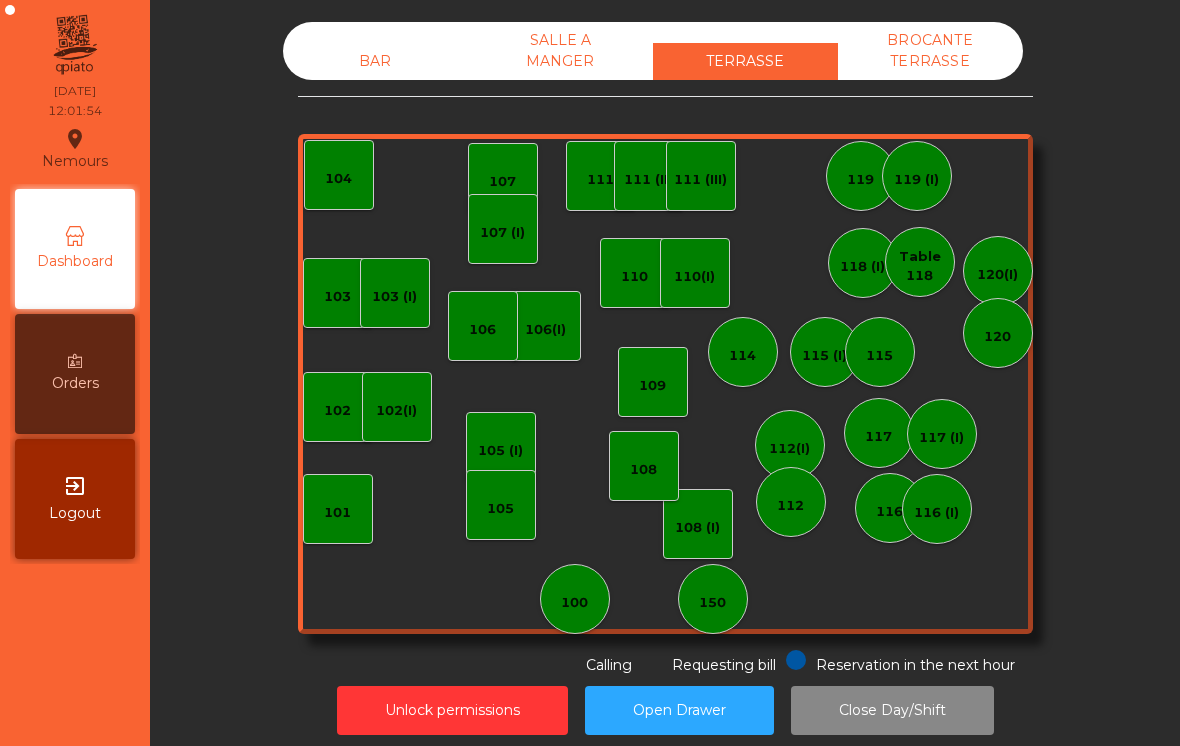 scroll, scrollTop: 0, scrollLeft: 0, axis: both 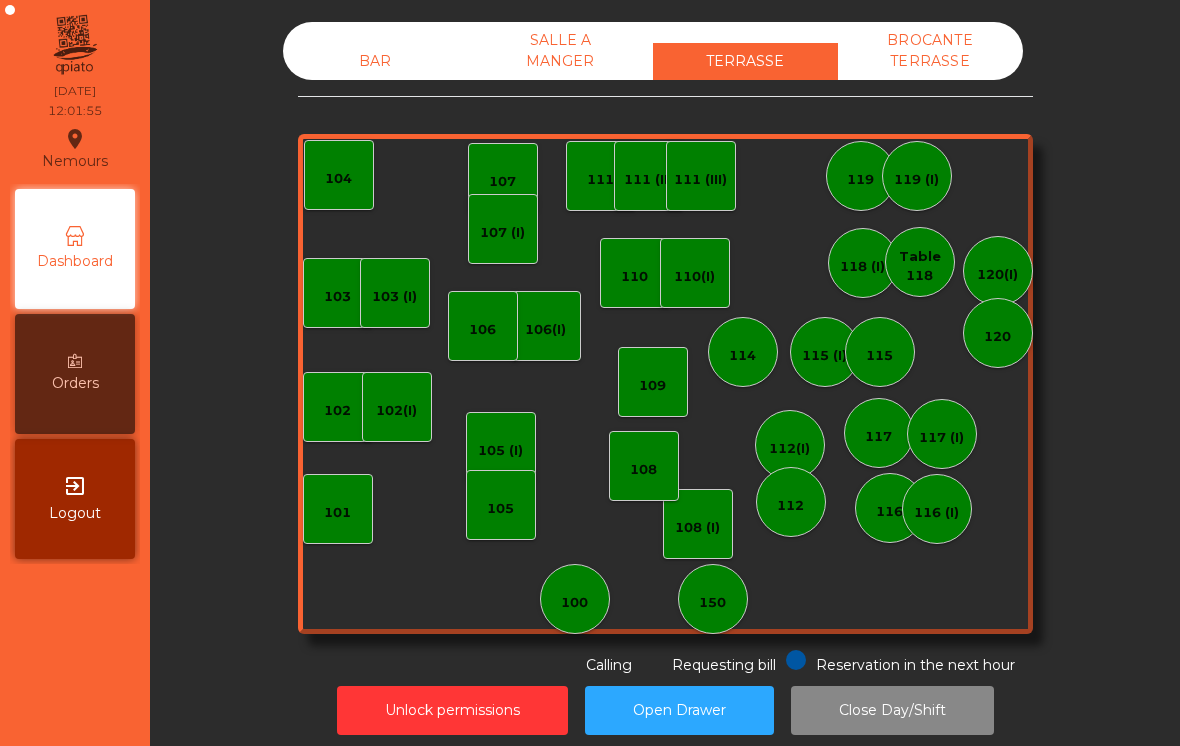 click on "120" 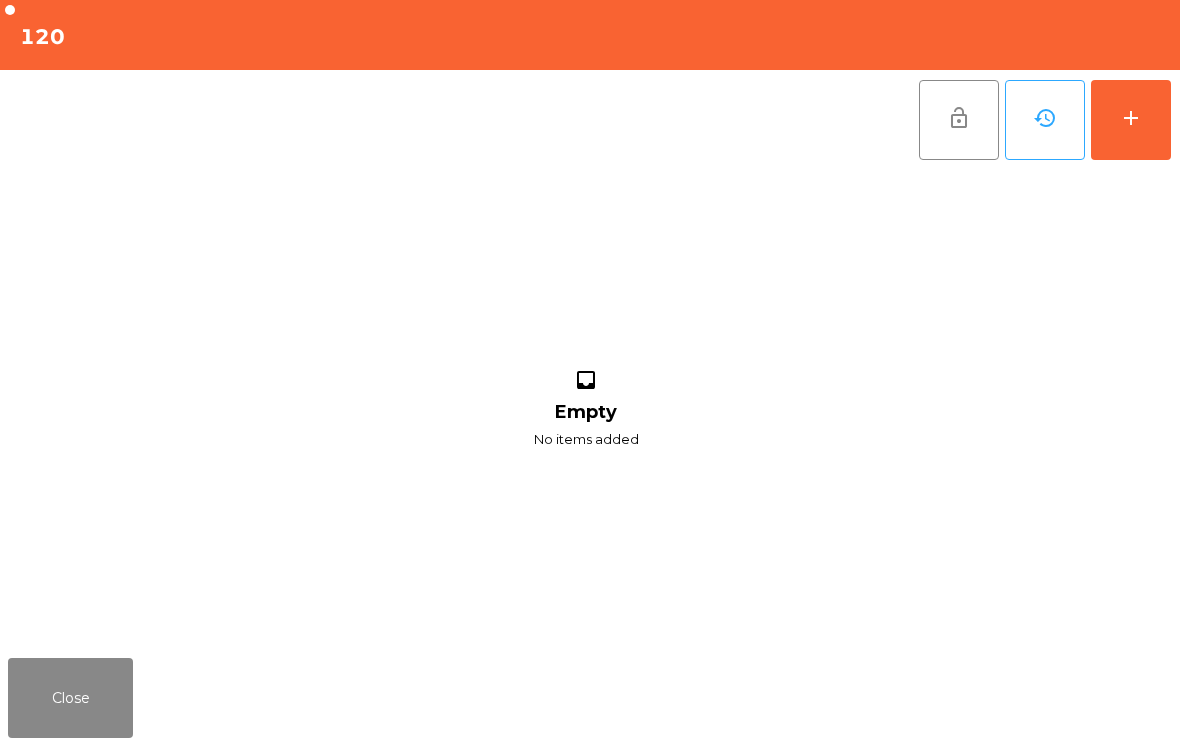 click on "add" 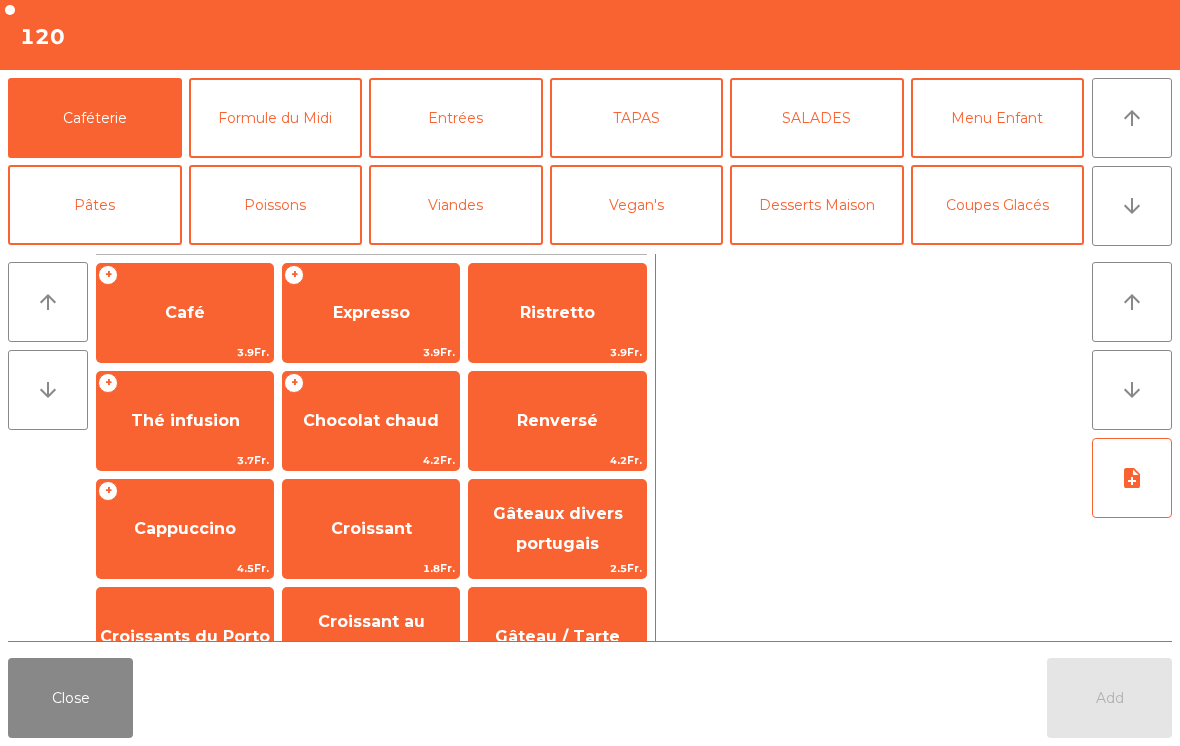 click on "arrow_downward" 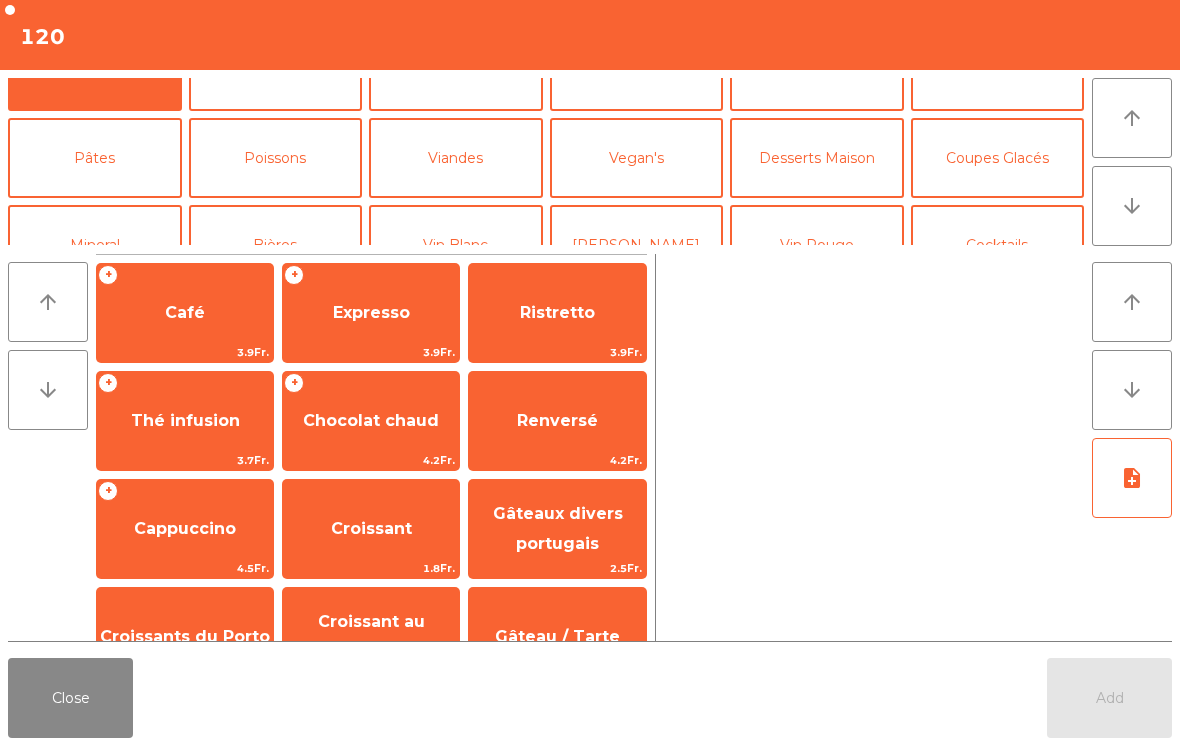 click on "Mineral" 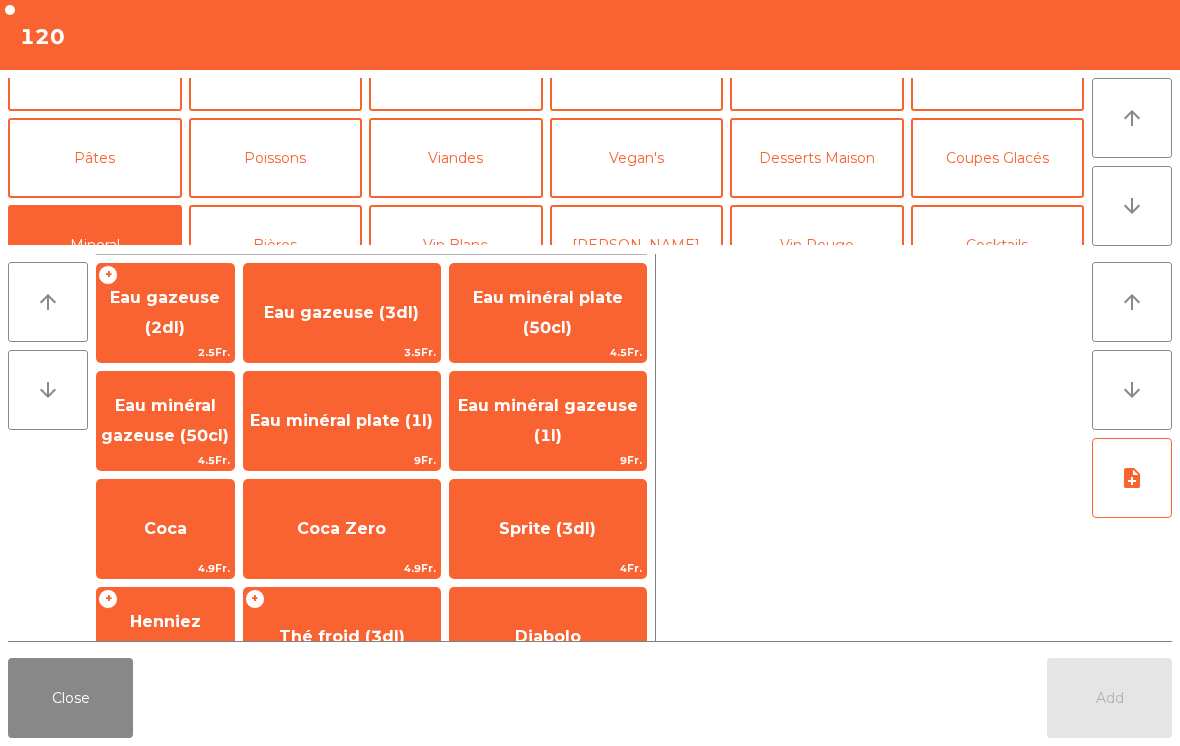 scroll, scrollTop: 174, scrollLeft: 0, axis: vertical 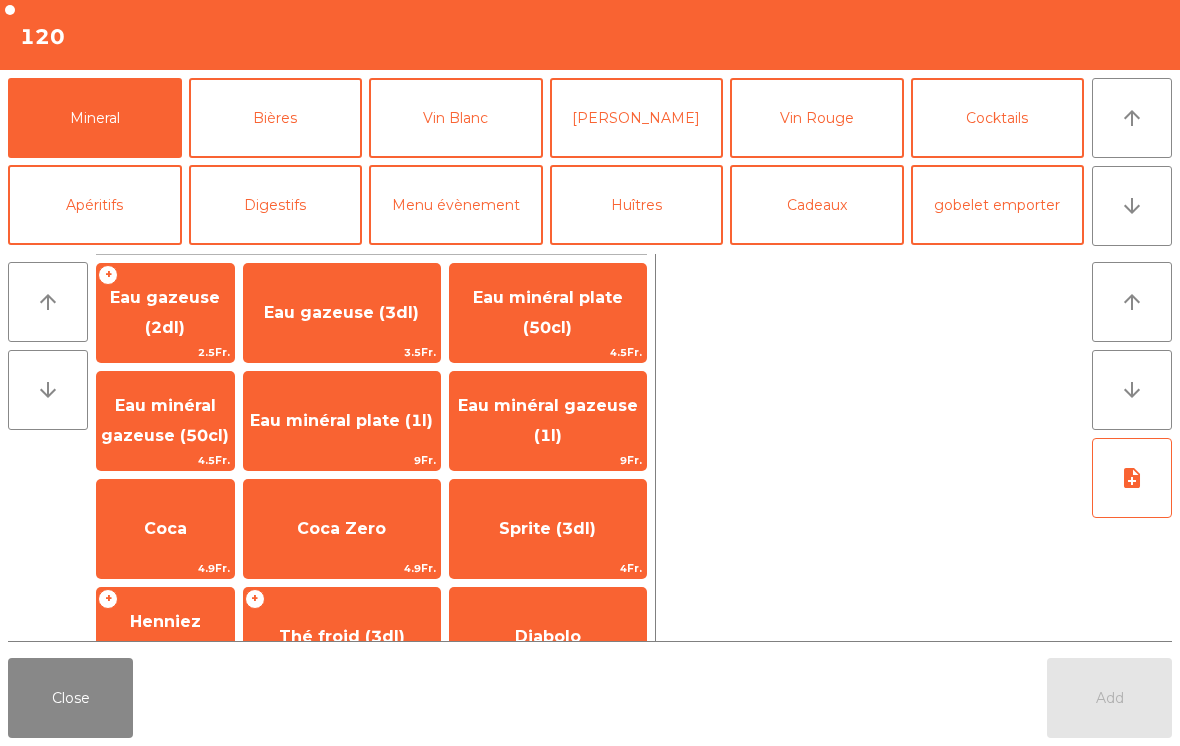 click on "Coca" 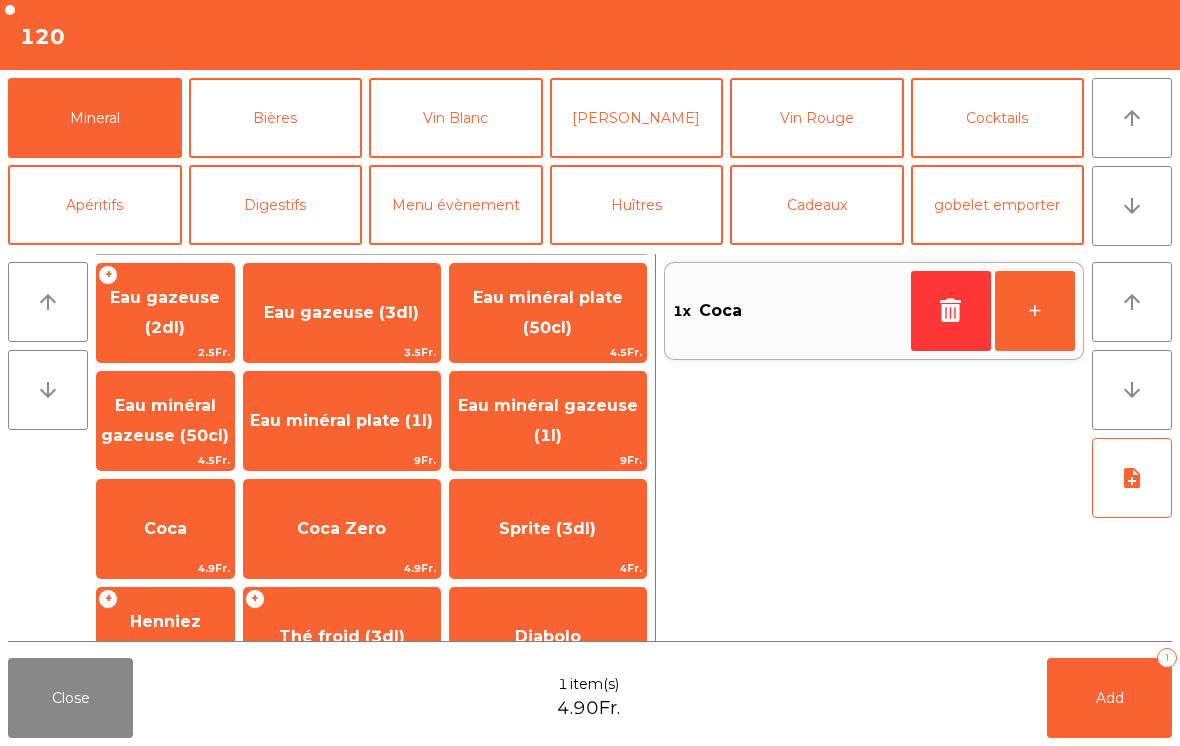click on "Add   1" 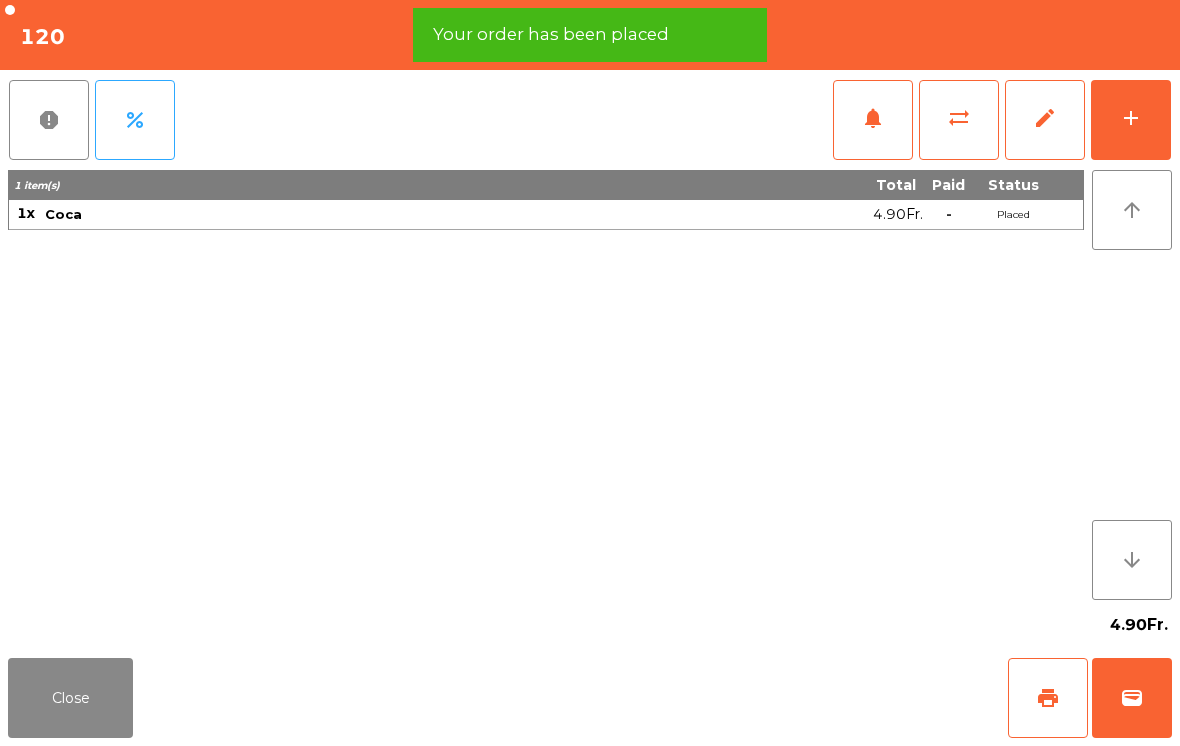 click on "print" 